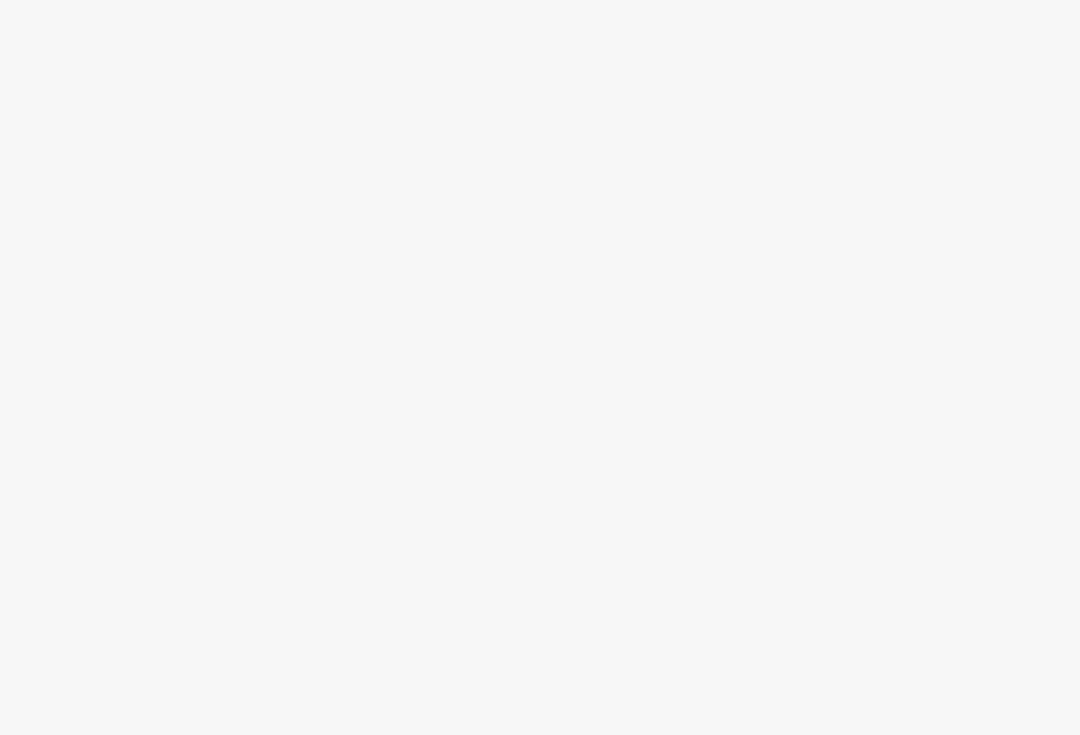 scroll, scrollTop: 0, scrollLeft: 0, axis: both 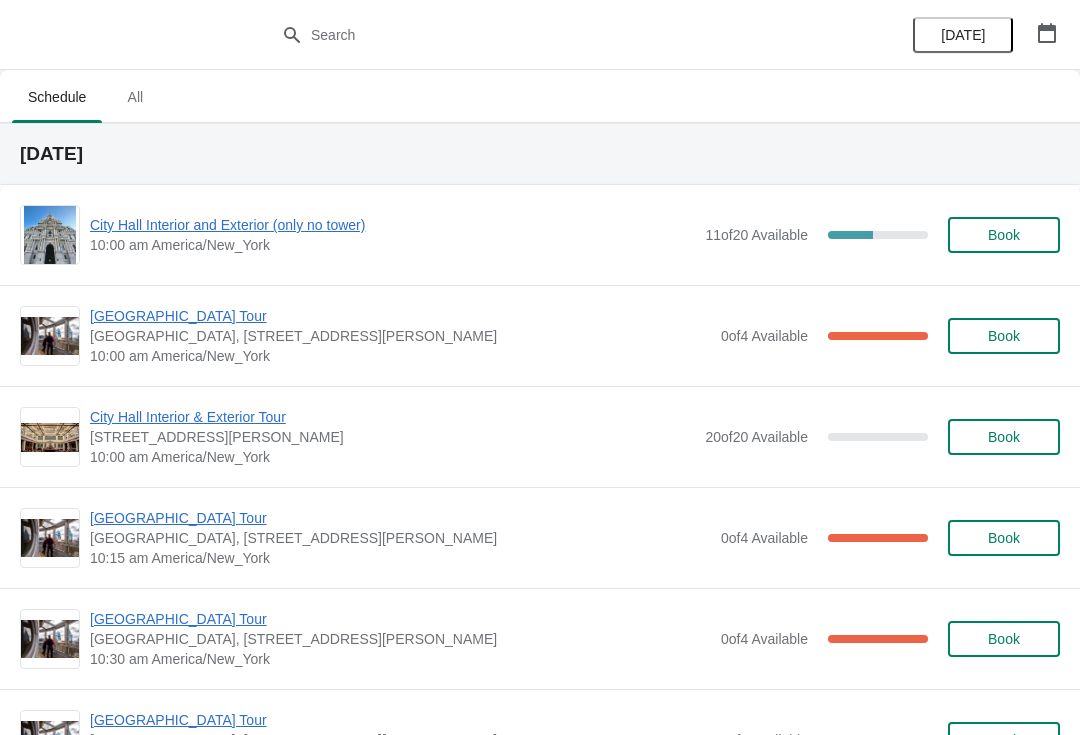 click on "City Hall Interior and Exterior (only no tower)" at bounding box center [392, 225] 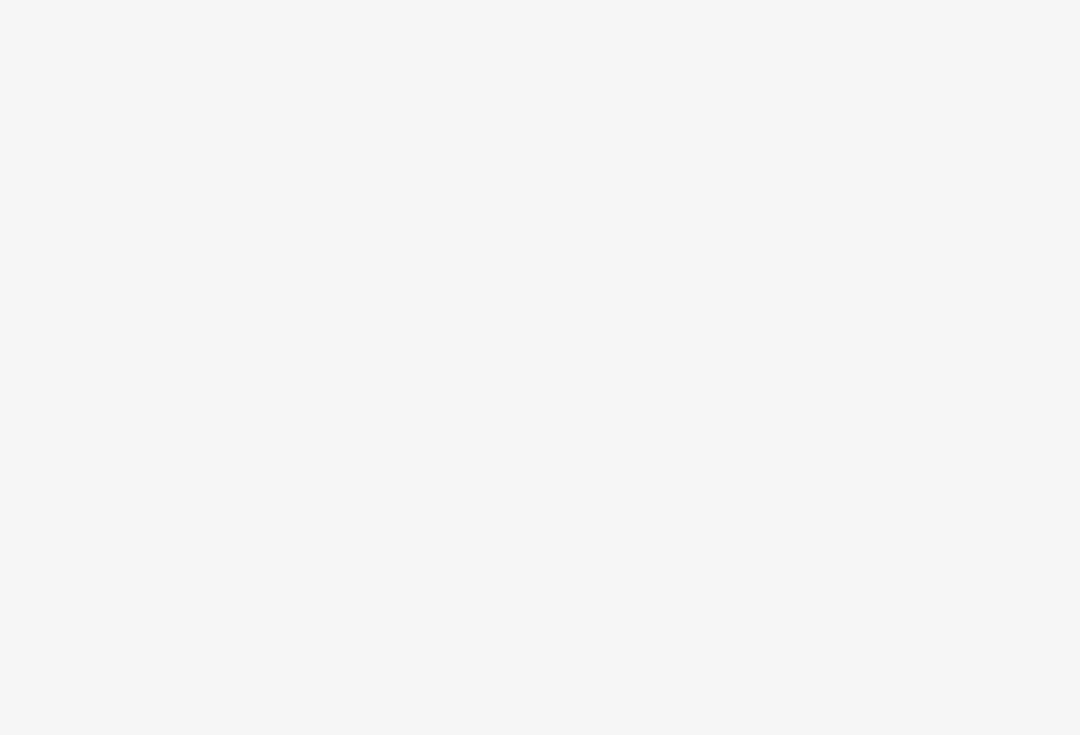 scroll, scrollTop: 0, scrollLeft: 0, axis: both 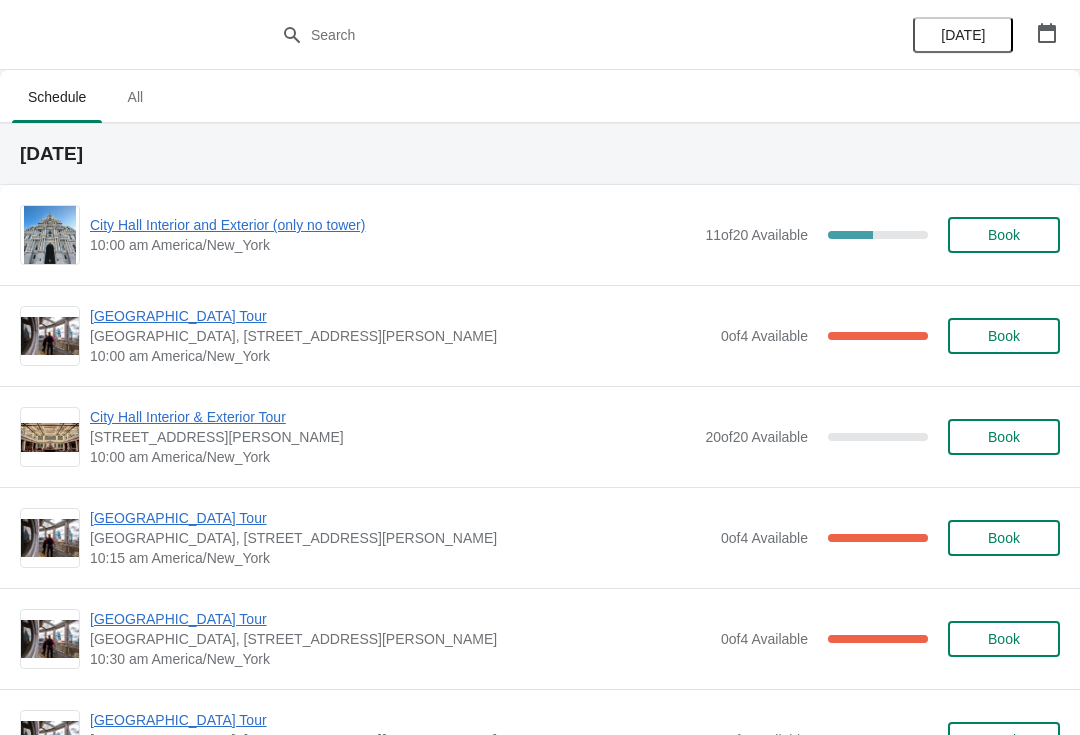 click on "[DATE]" at bounding box center (985, 35) 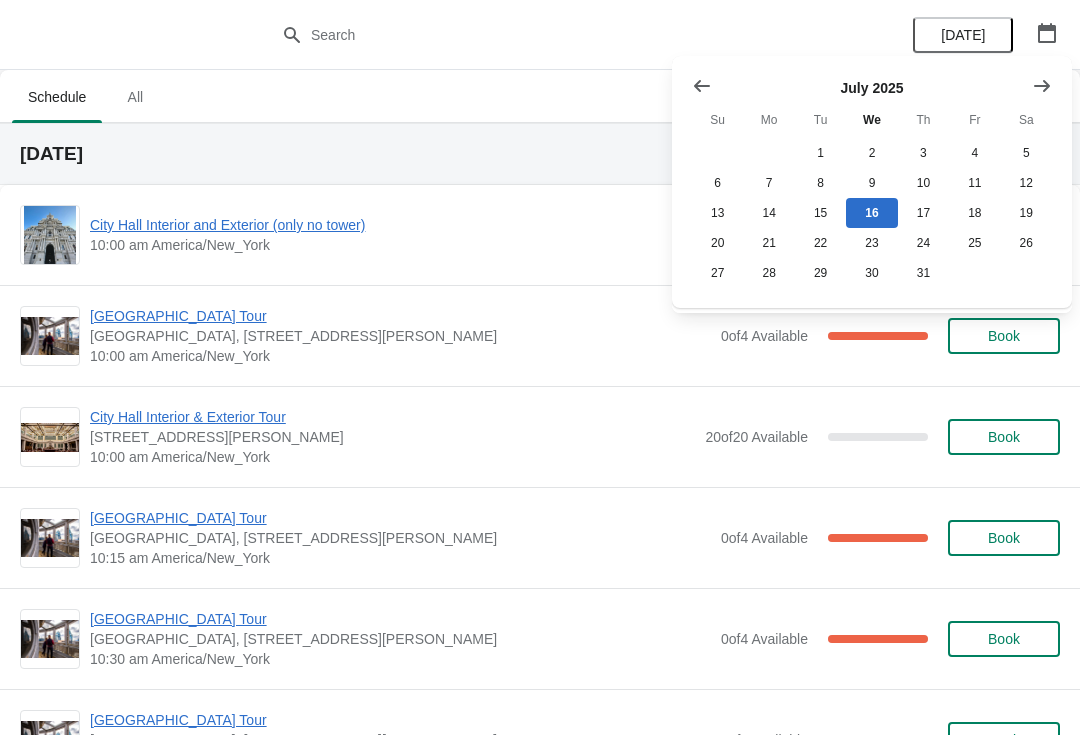 click 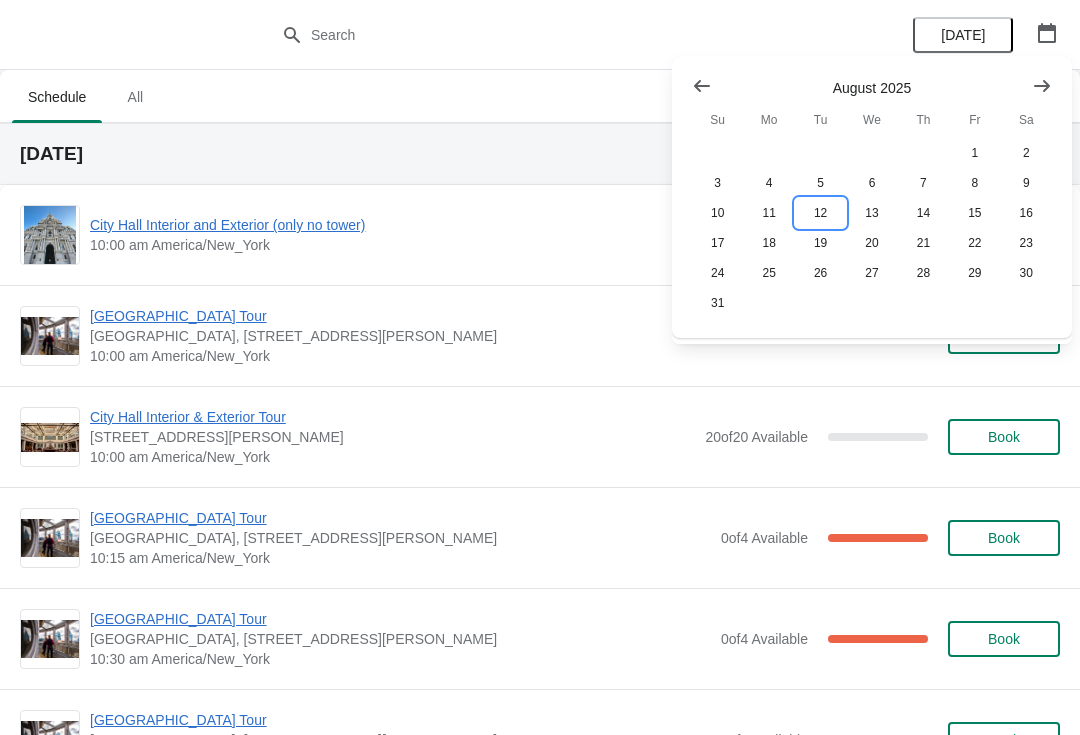 click on "12" at bounding box center [820, 213] 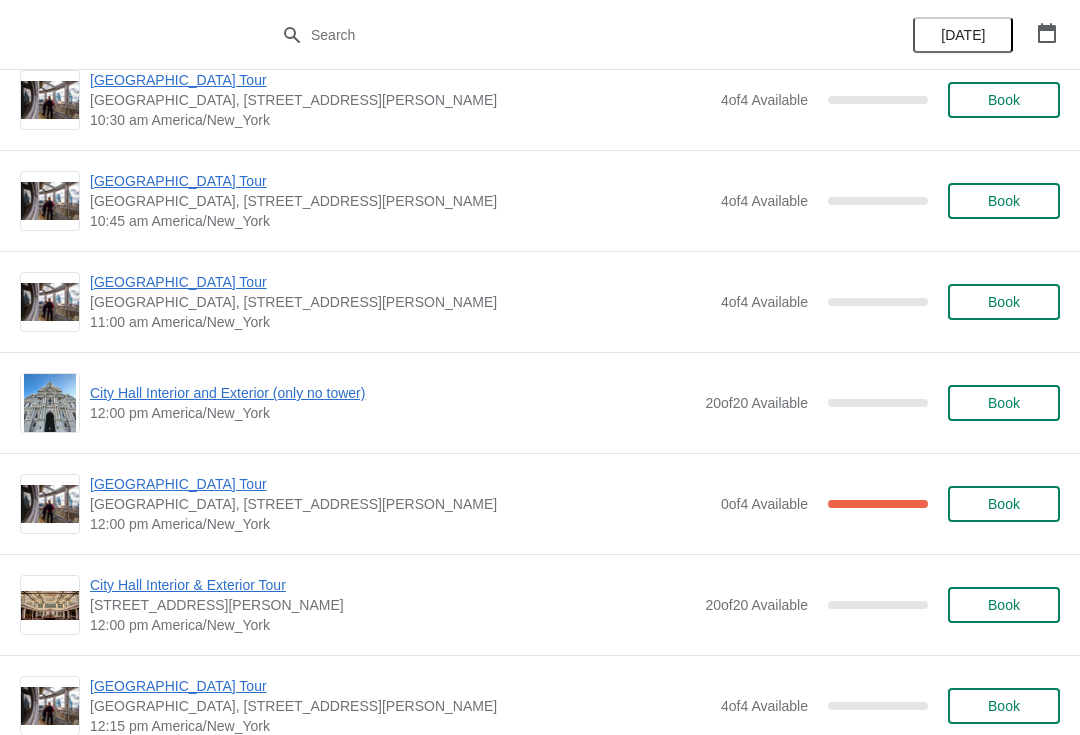 scroll, scrollTop: 542, scrollLeft: 0, axis: vertical 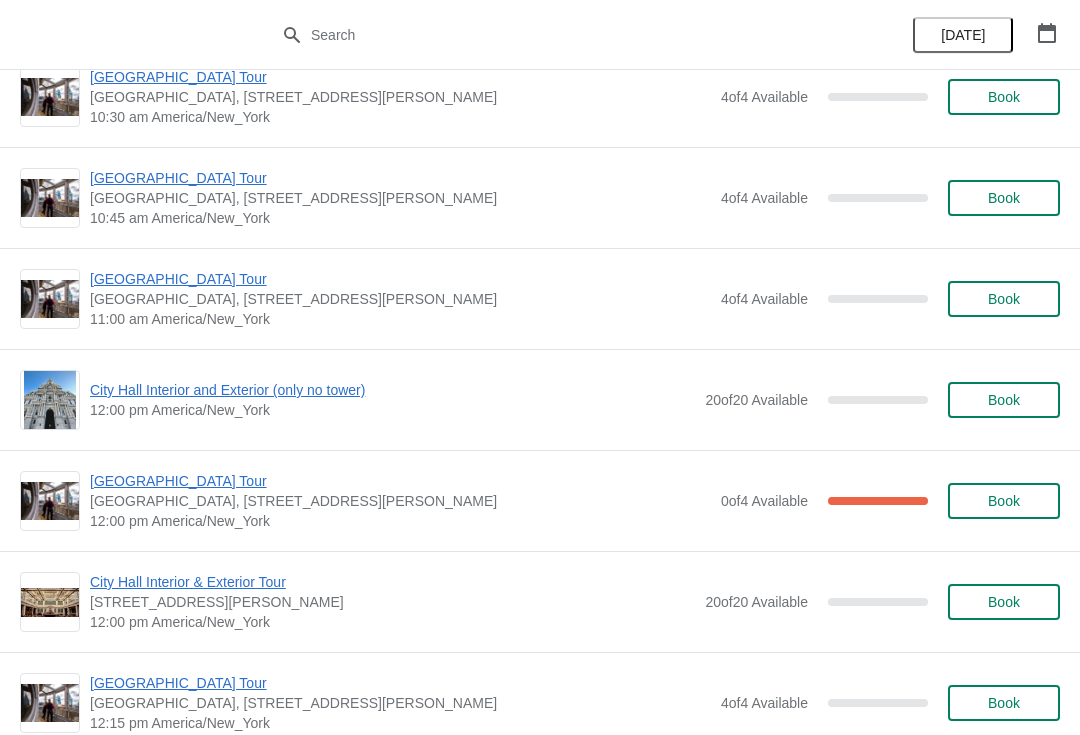 click on "City Hall Interior and Exterior (only no tower)" at bounding box center (392, 390) 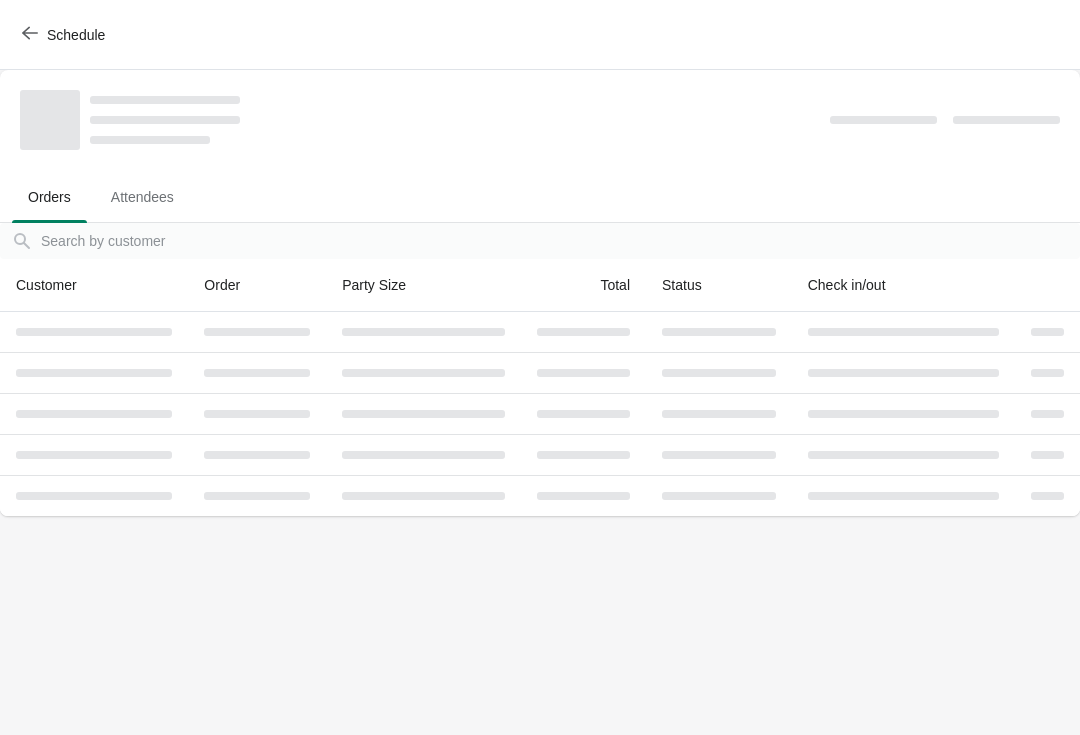 scroll, scrollTop: 0, scrollLeft: 0, axis: both 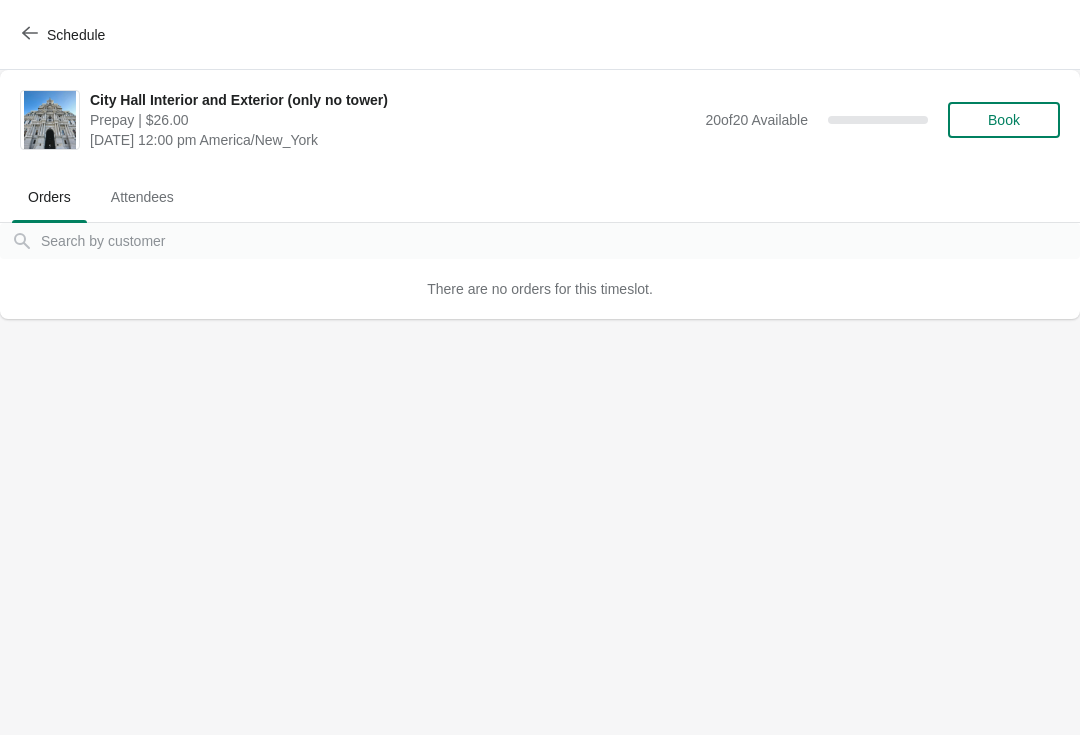 click on "Book" at bounding box center (1004, 120) 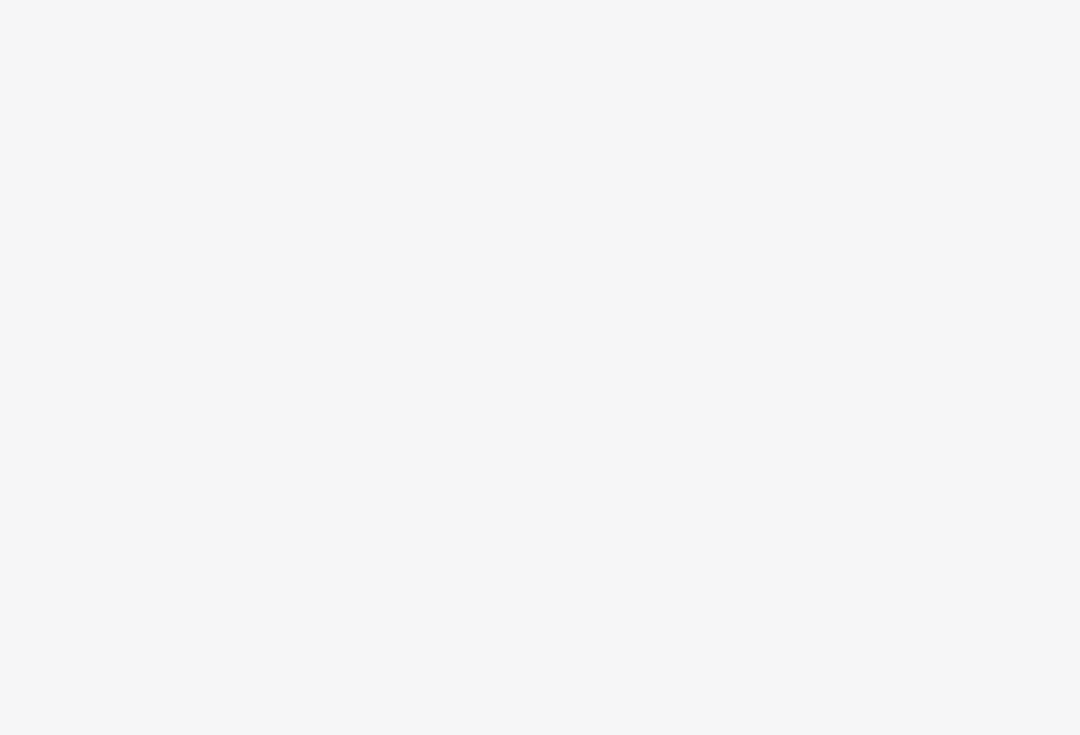 scroll, scrollTop: 0, scrollLeft: 0, axis: both 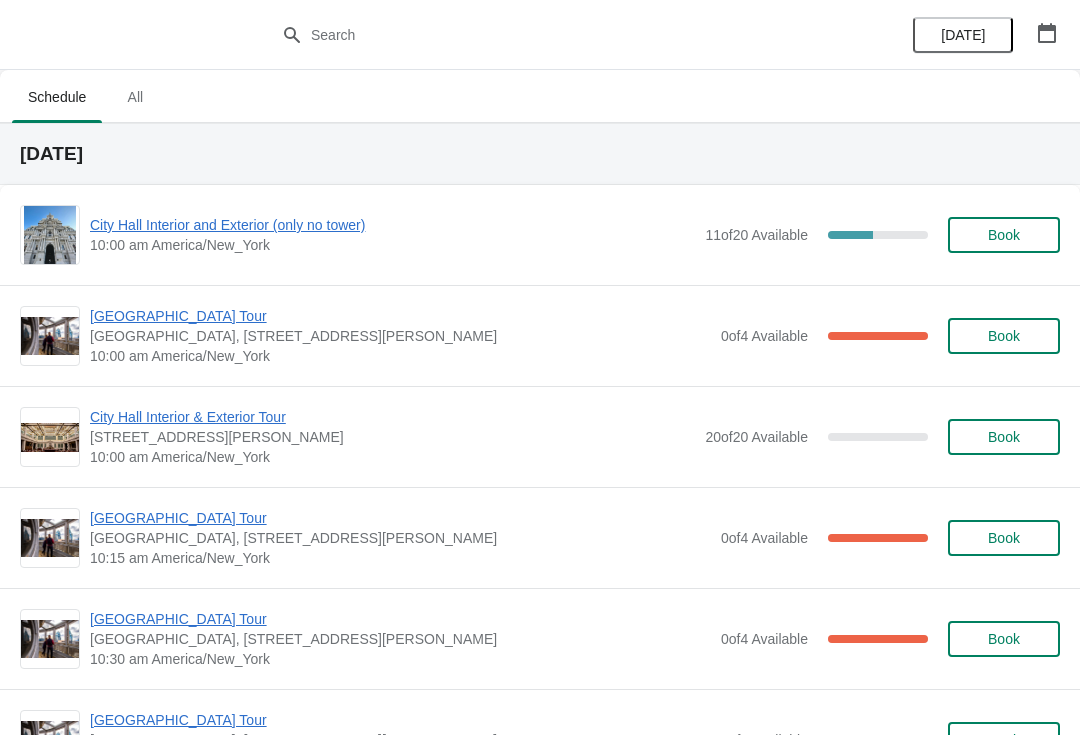click on "City Hall Interior and Exterior (only no tower)" at bounding box center (392, 225) 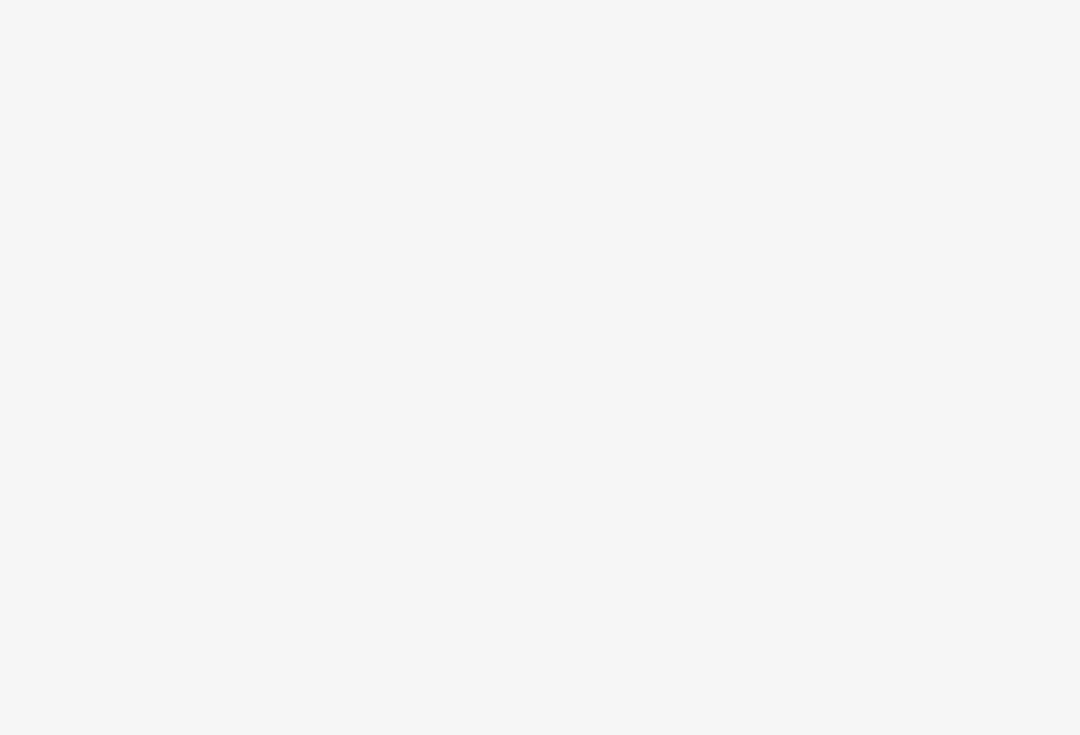 scroll, scrollTop: 0, scrollLeft: 0, axis: both 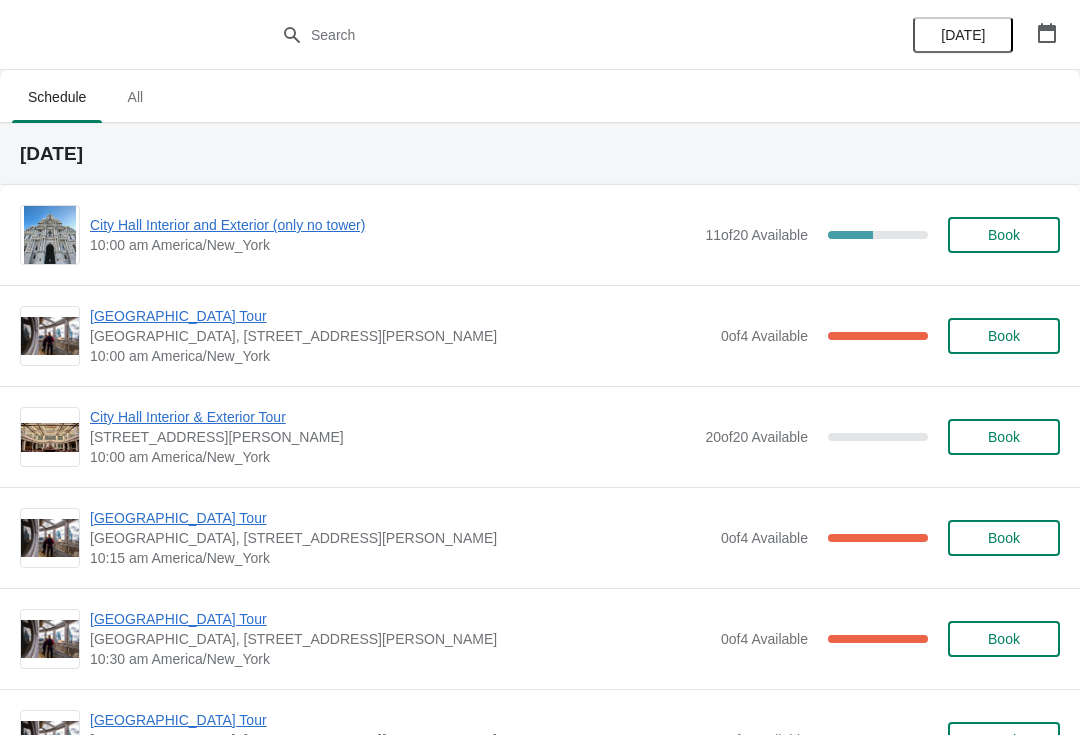 click 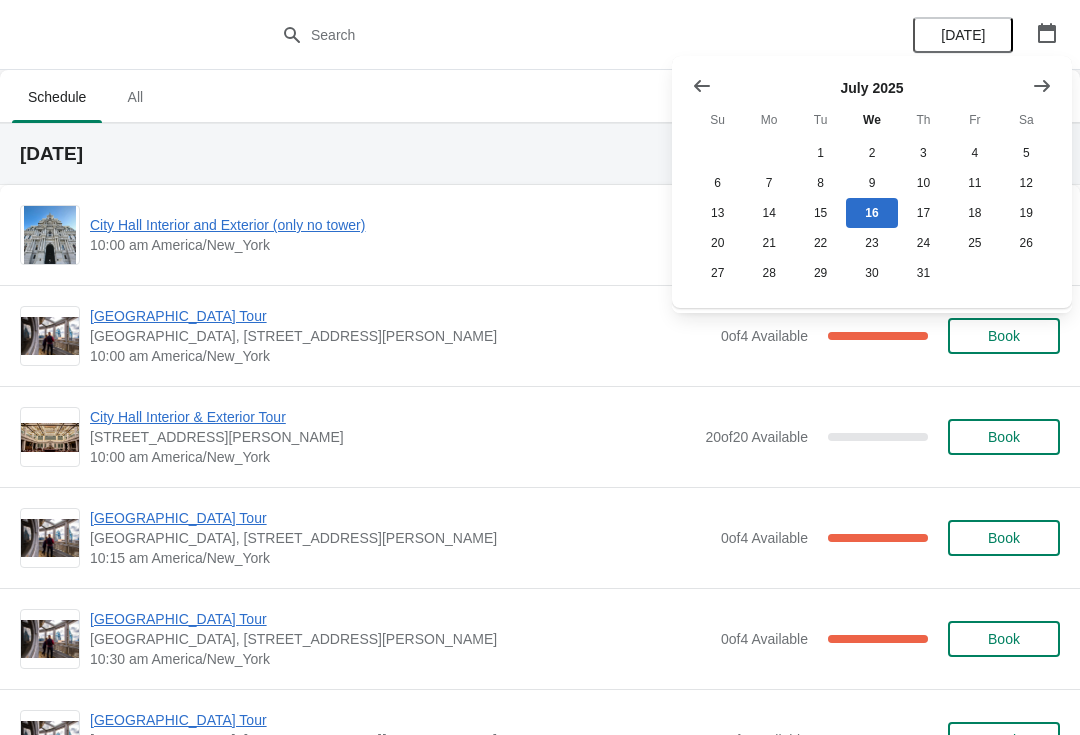 click 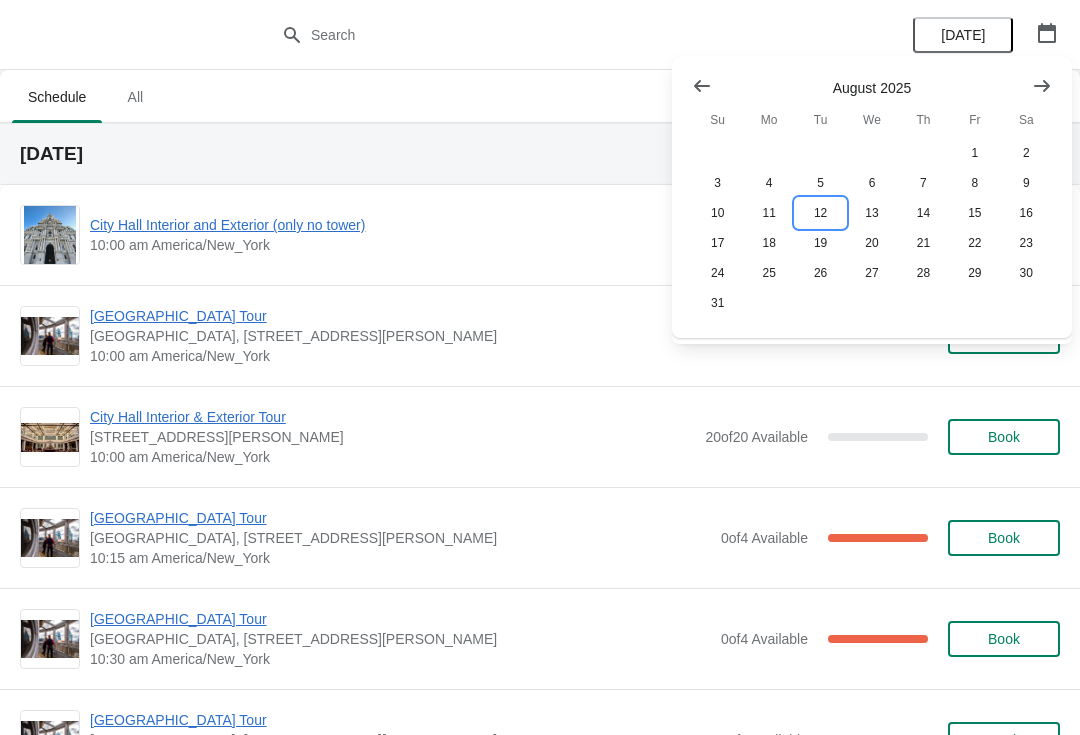 click on "12" at bounding box center [820, 213] 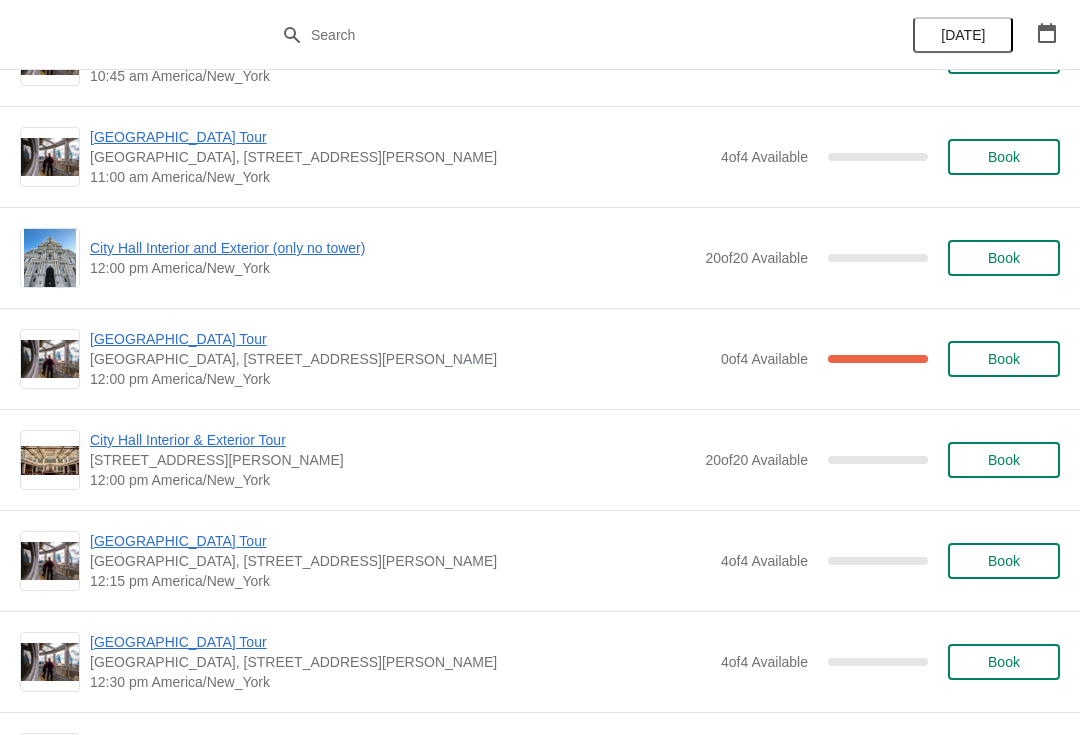 scroll, scrollTop: 682, scrollLeft: 0, axis: vertical 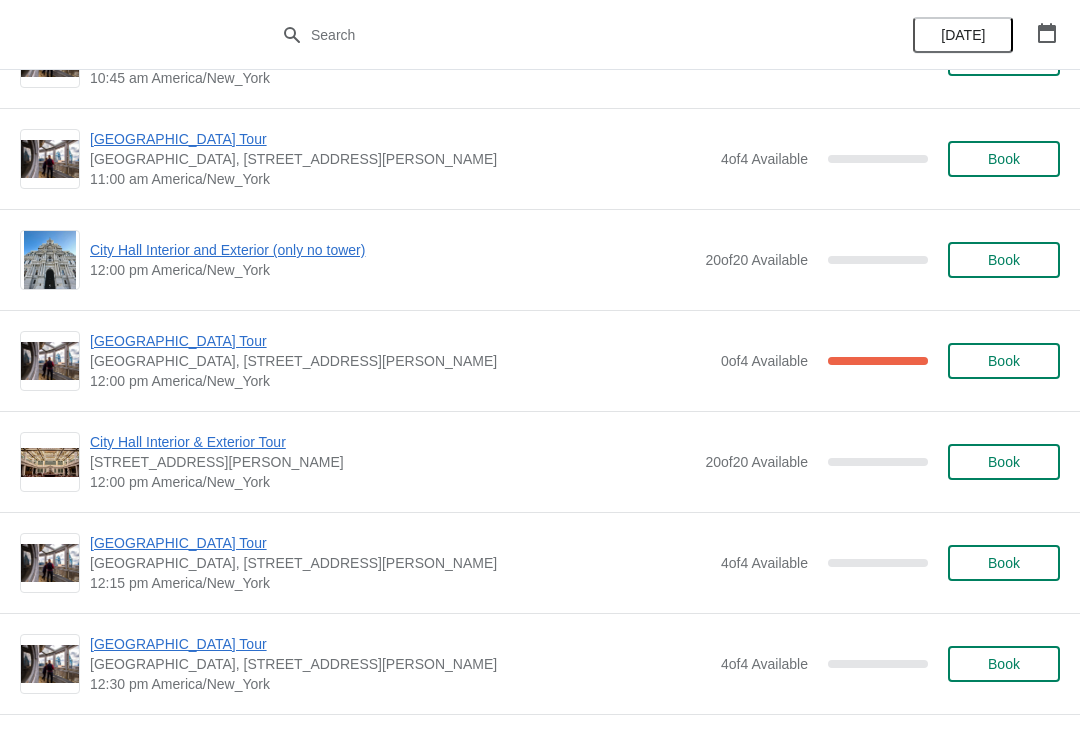 click on "City Hall Interior and Exterior (only no tower)" at bounding box center (392, 250) 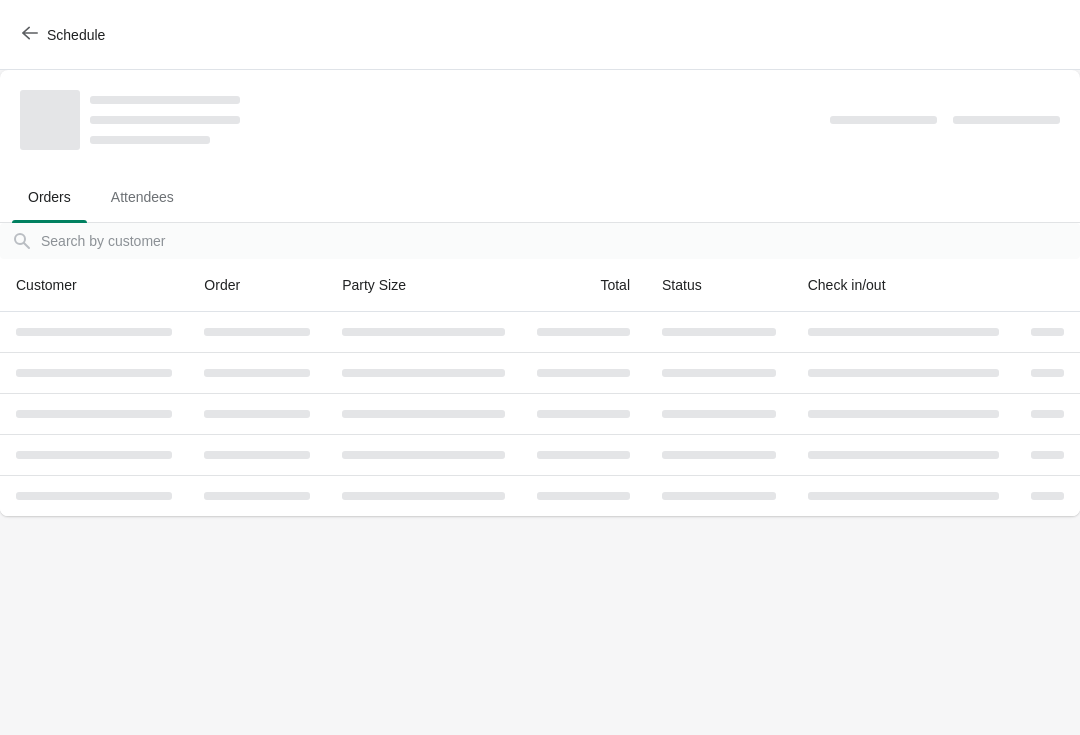 scroll, scrollTop: 0, scrollLeft: 0, axis: both 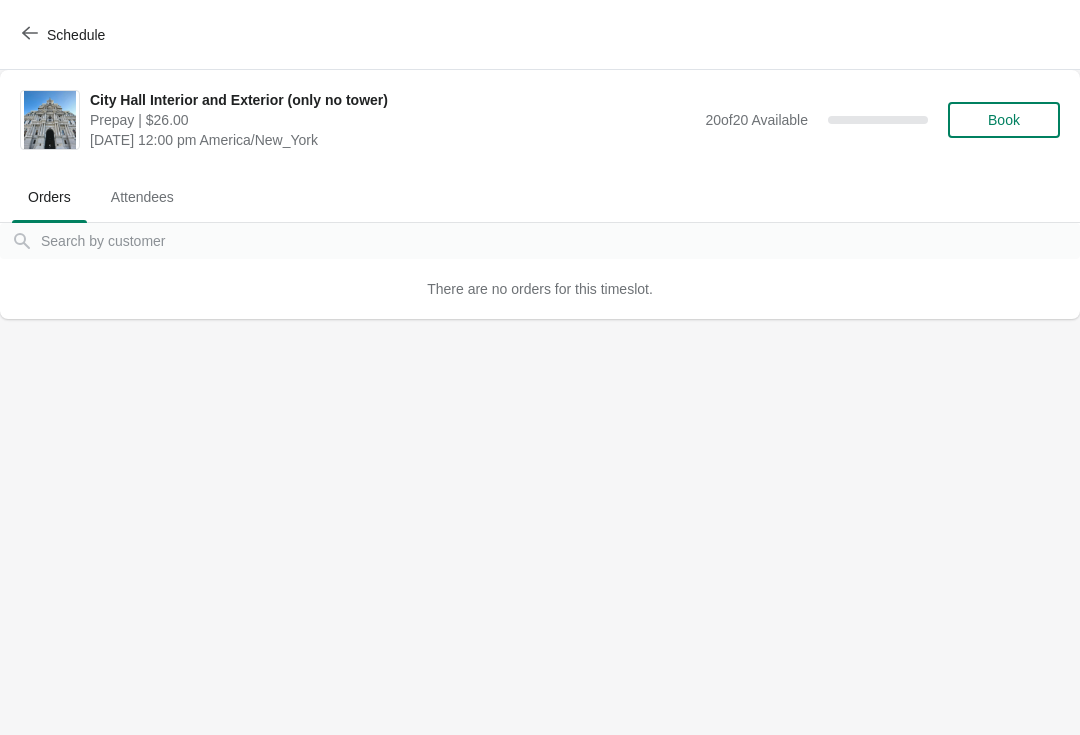 click on "Book" at bounding box center (1004, 120) 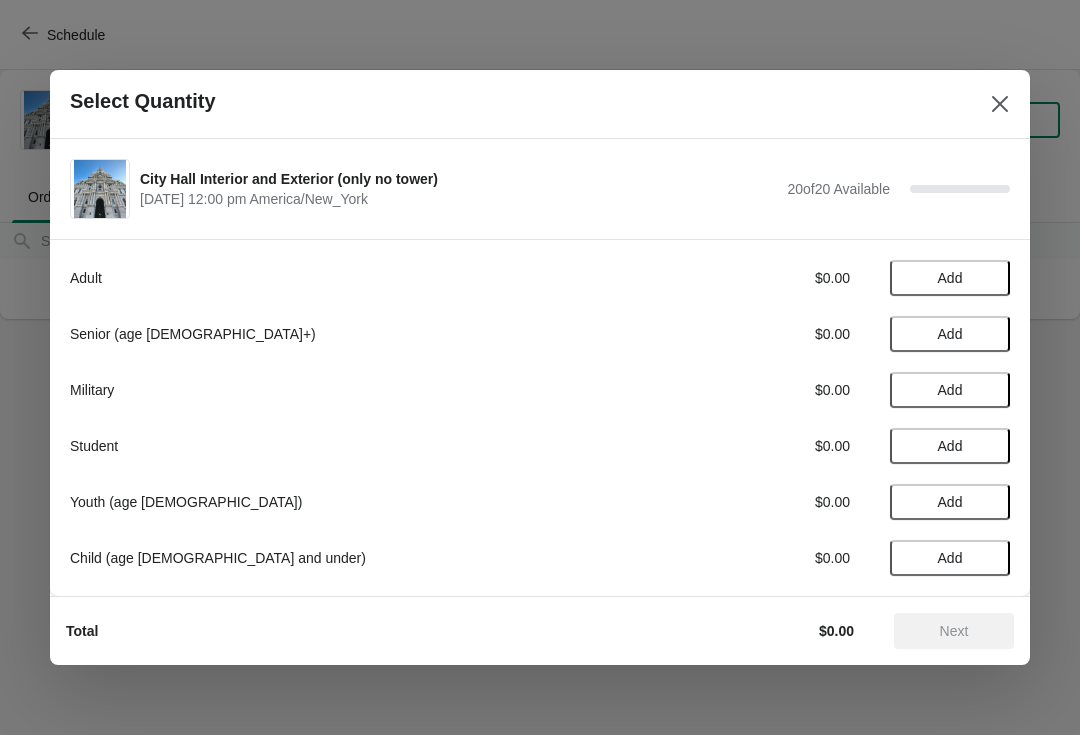 click on "Add" at bounding box center (950, 278) 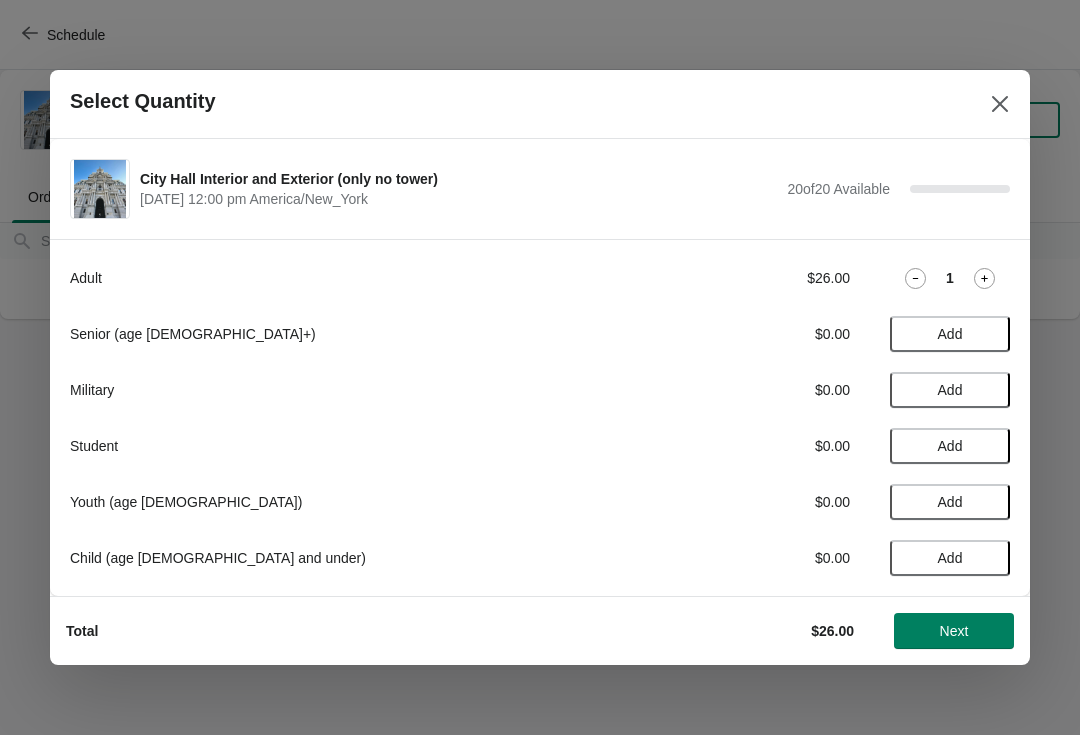 click 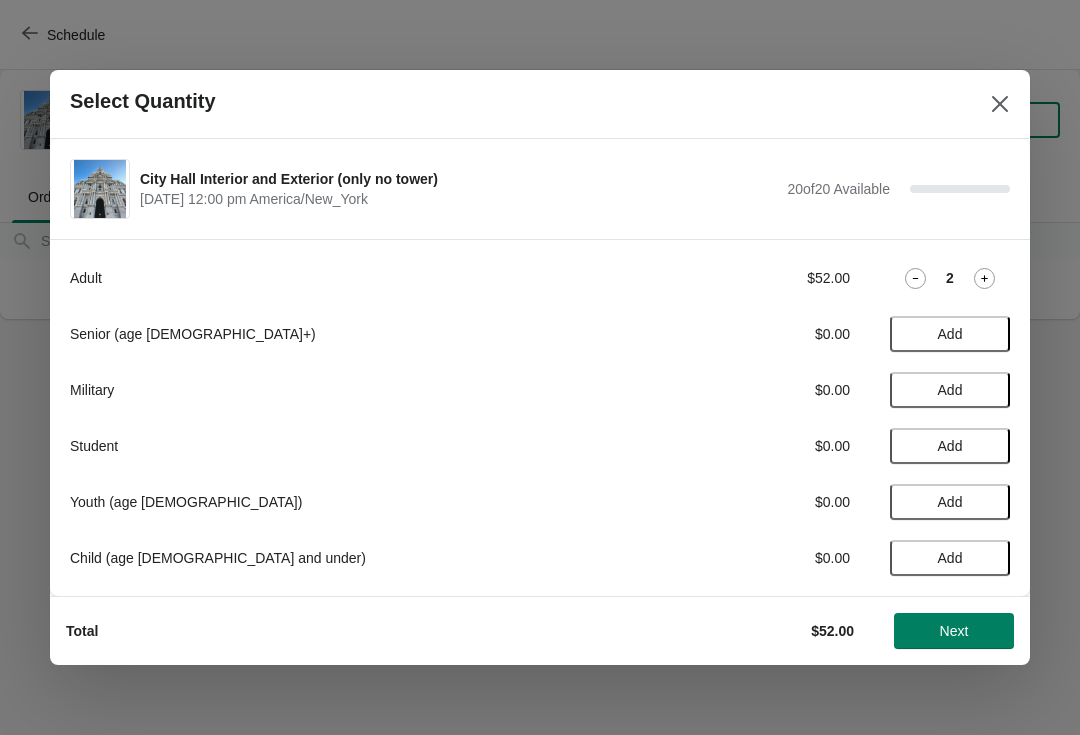click 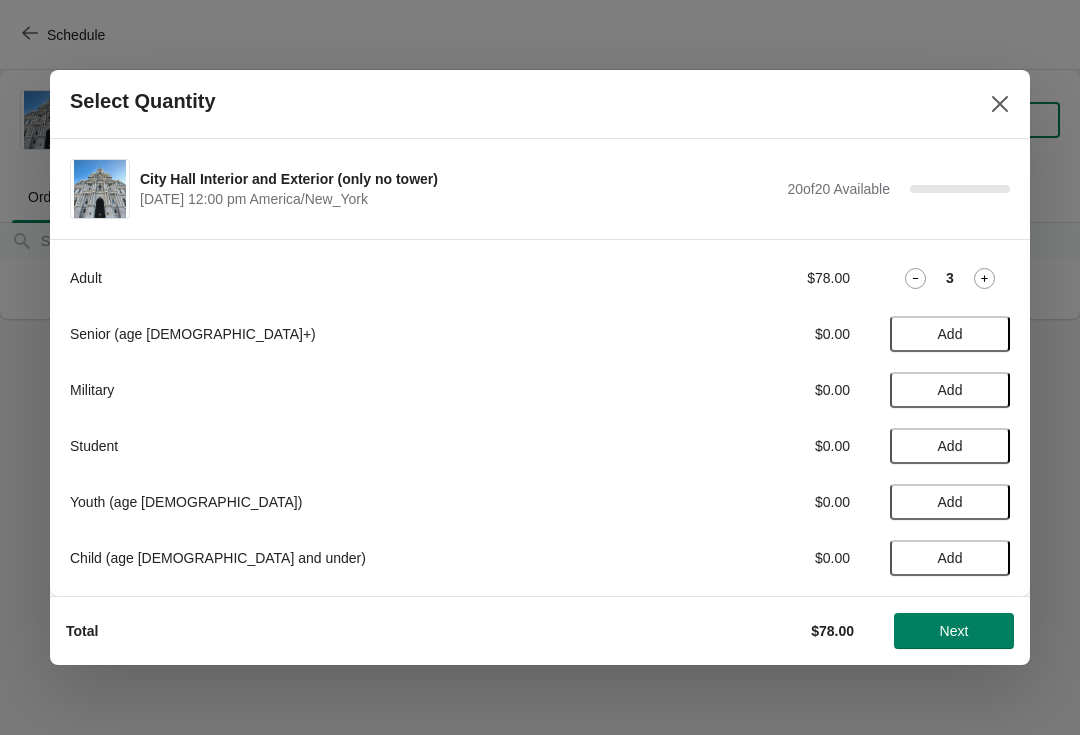 click 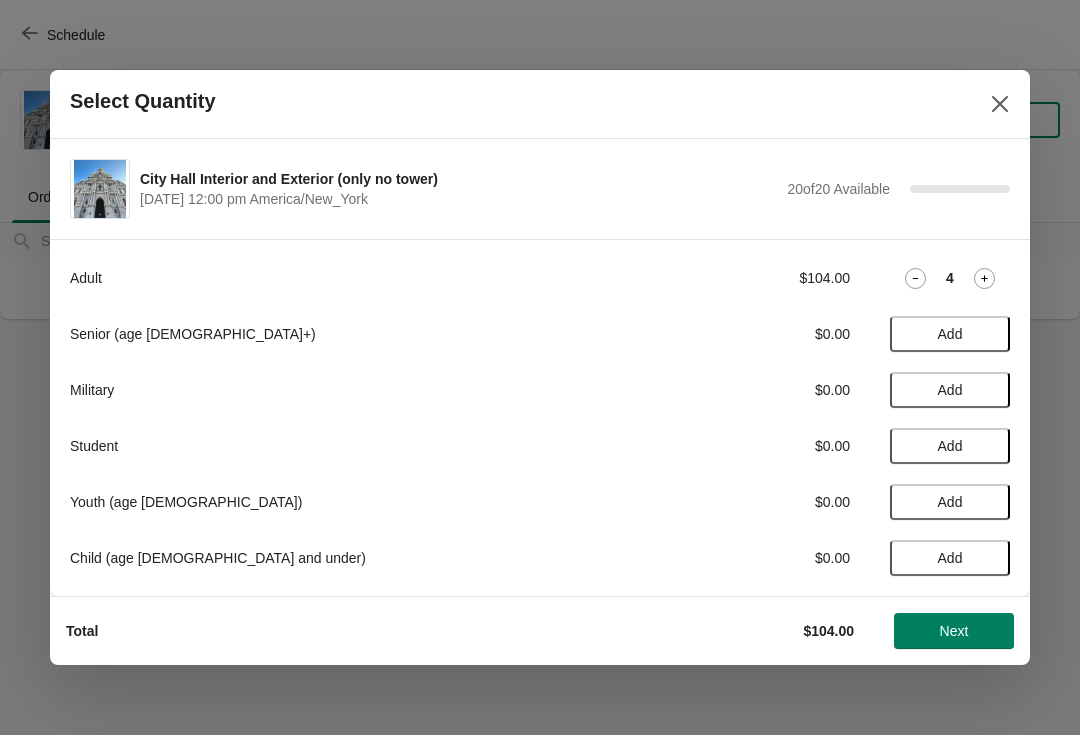 click on "4" at bounding box center (950, 278) 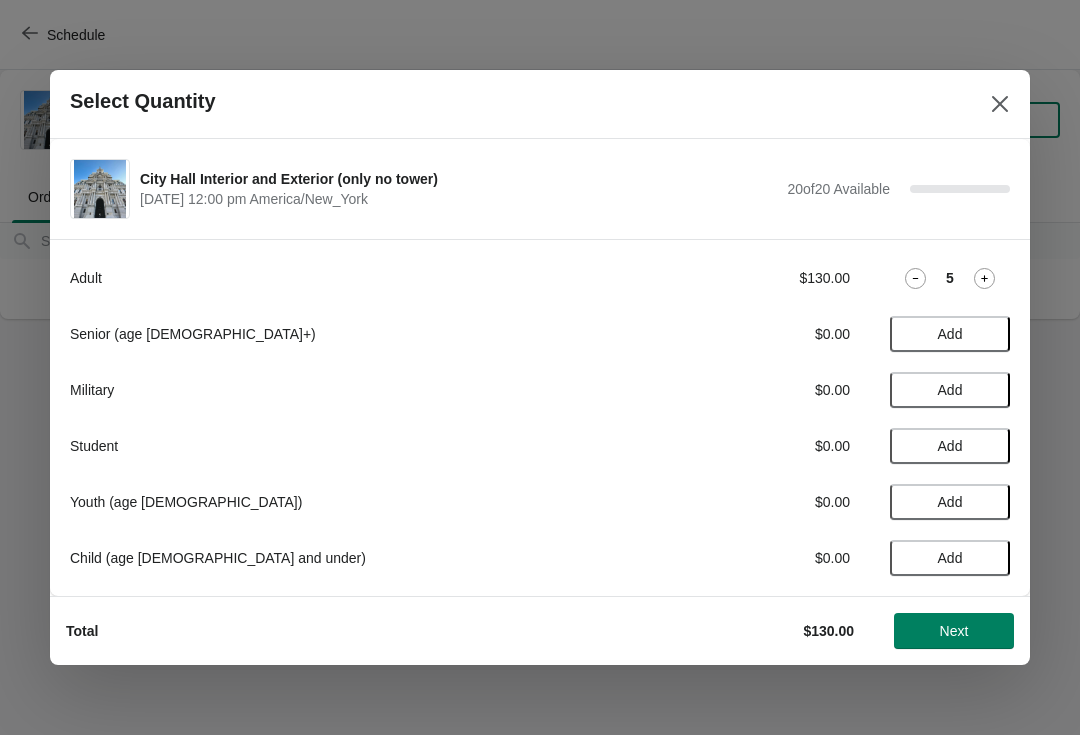 click 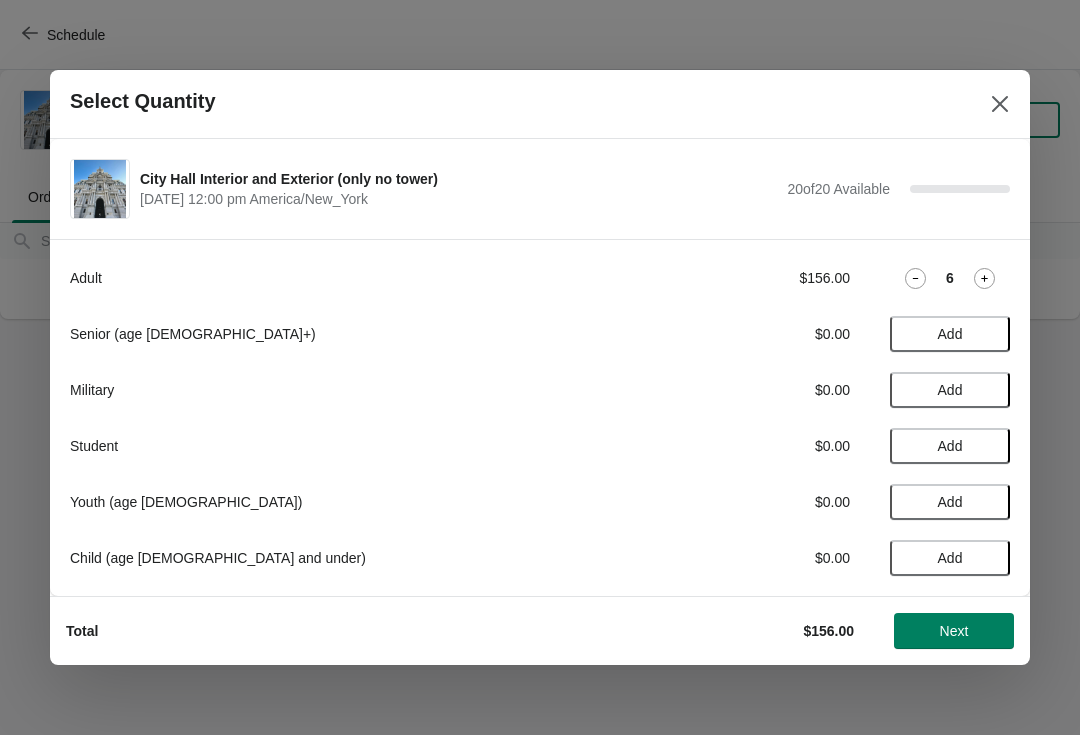 click 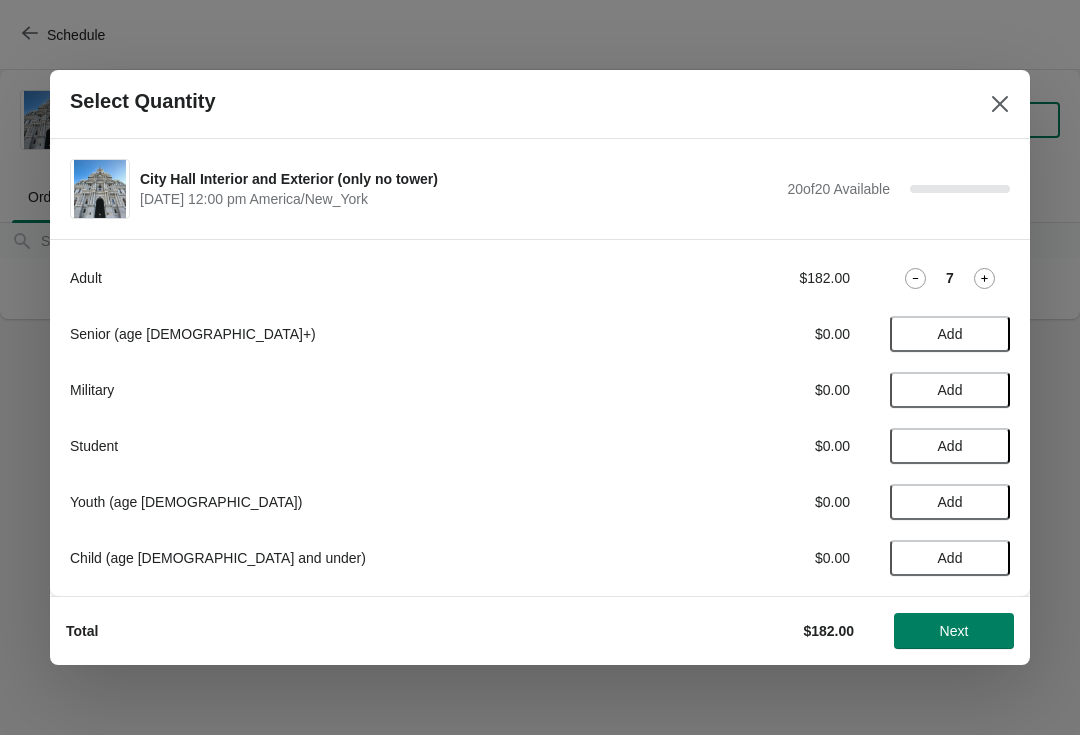 click 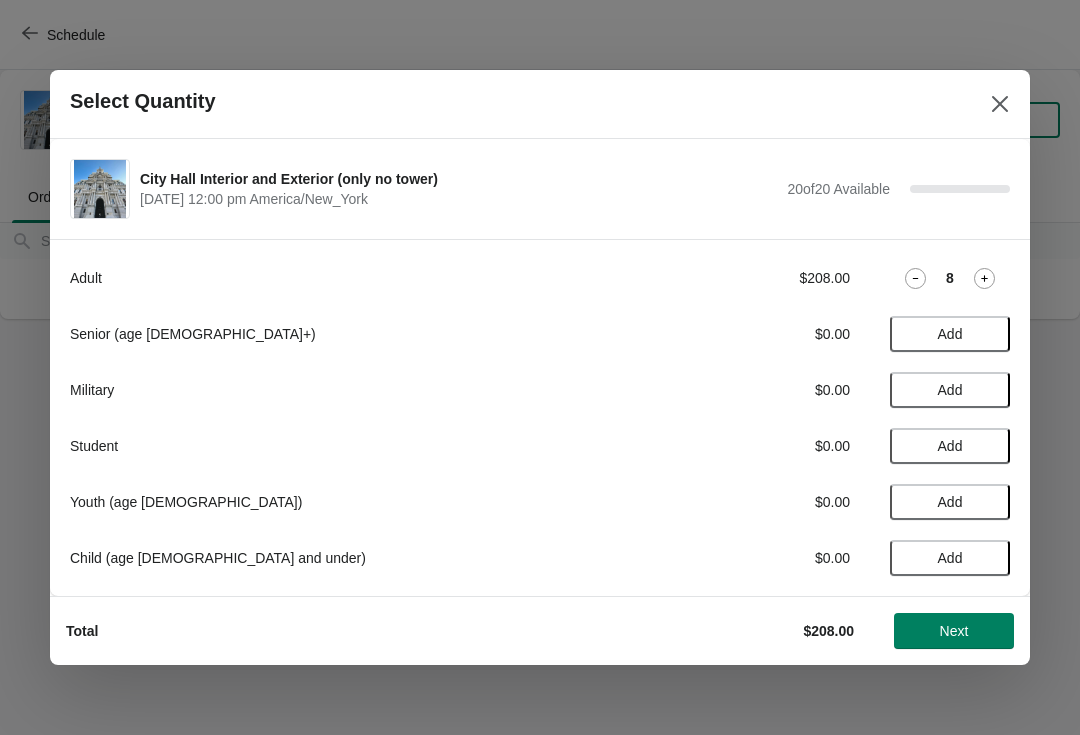 click 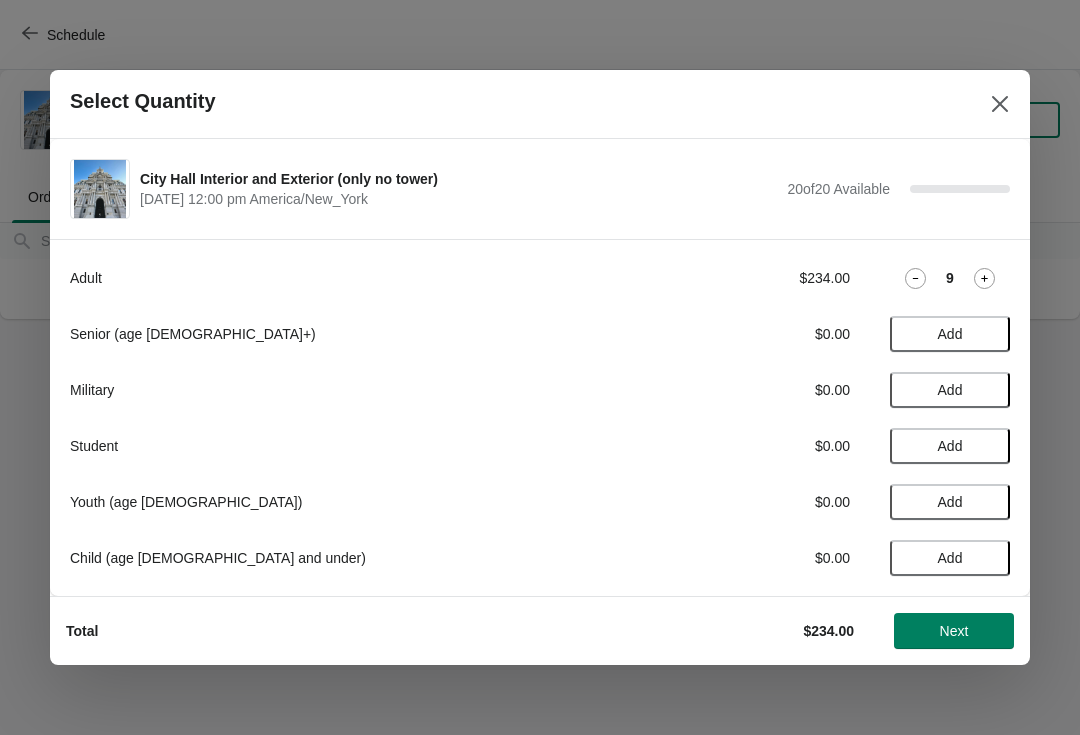 click 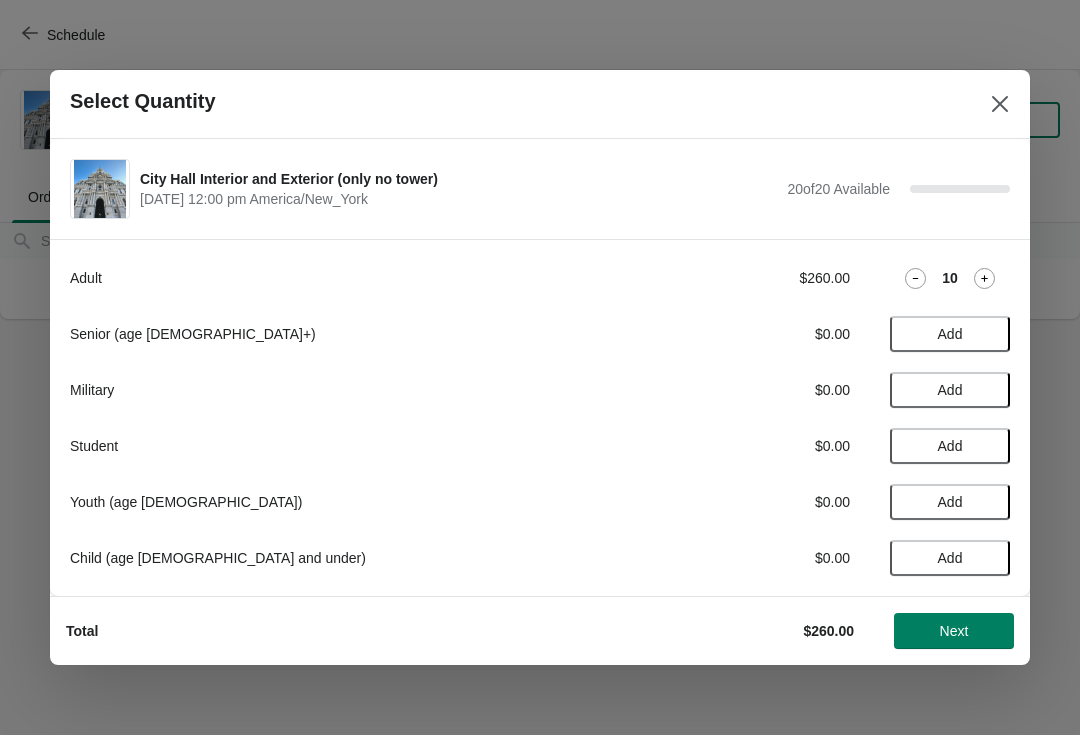 click 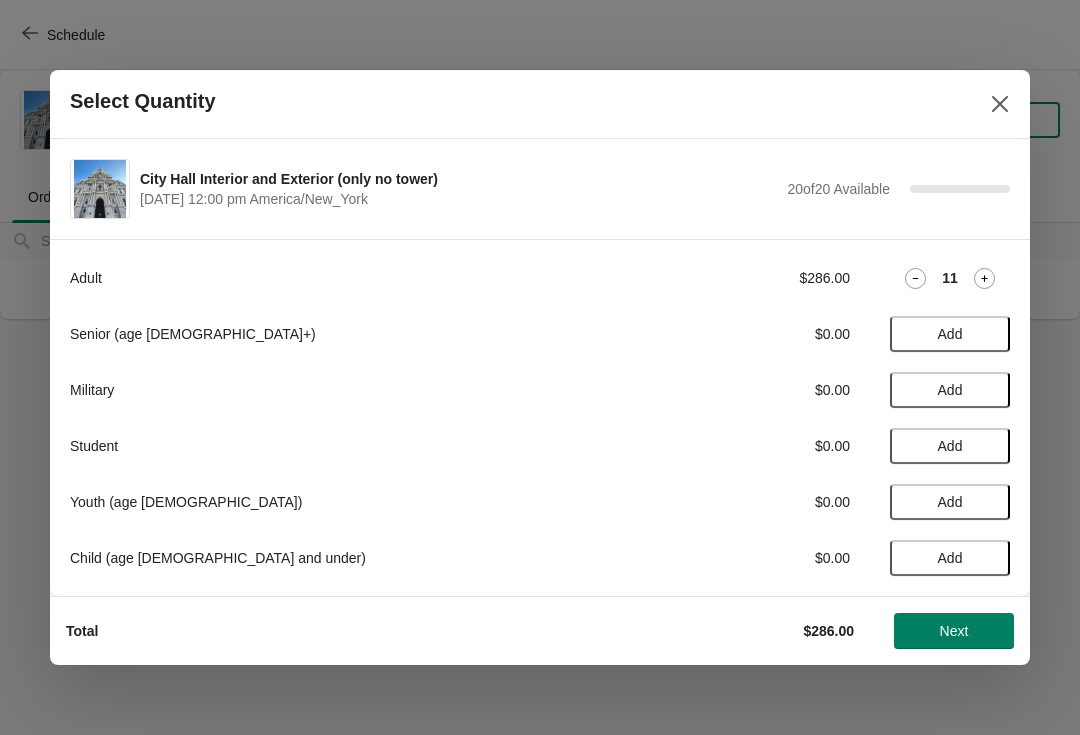 click on "Next" at bounding box center (954, 631) 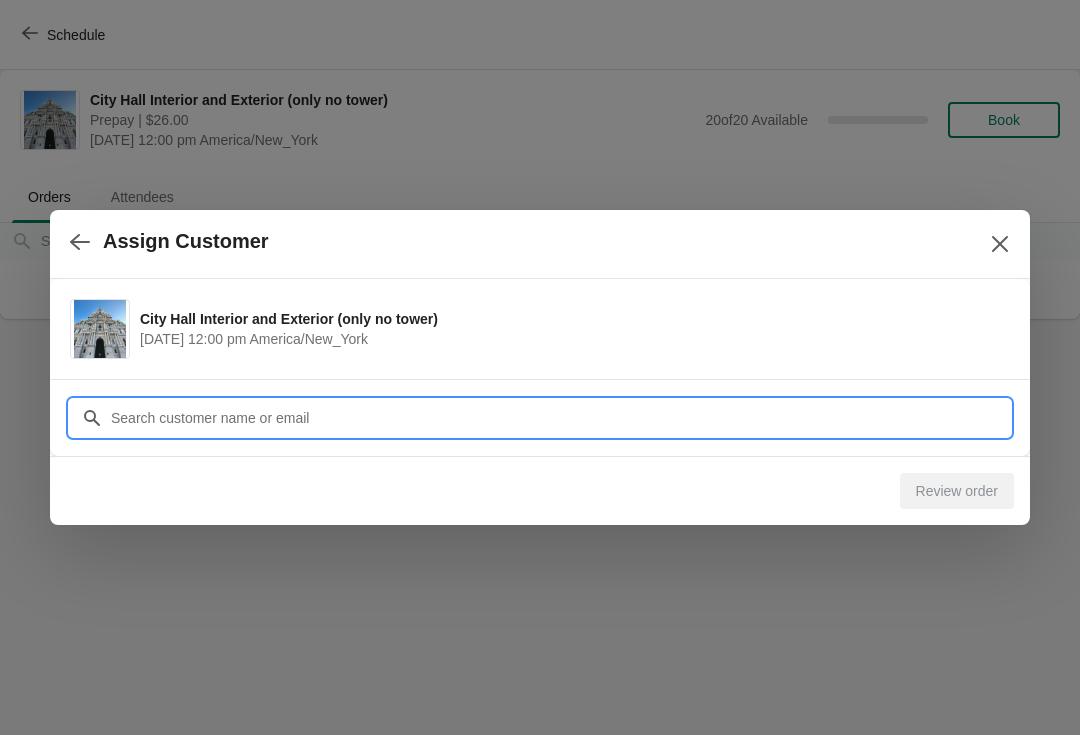 click on "Customer" at bounding box center [560, 418] 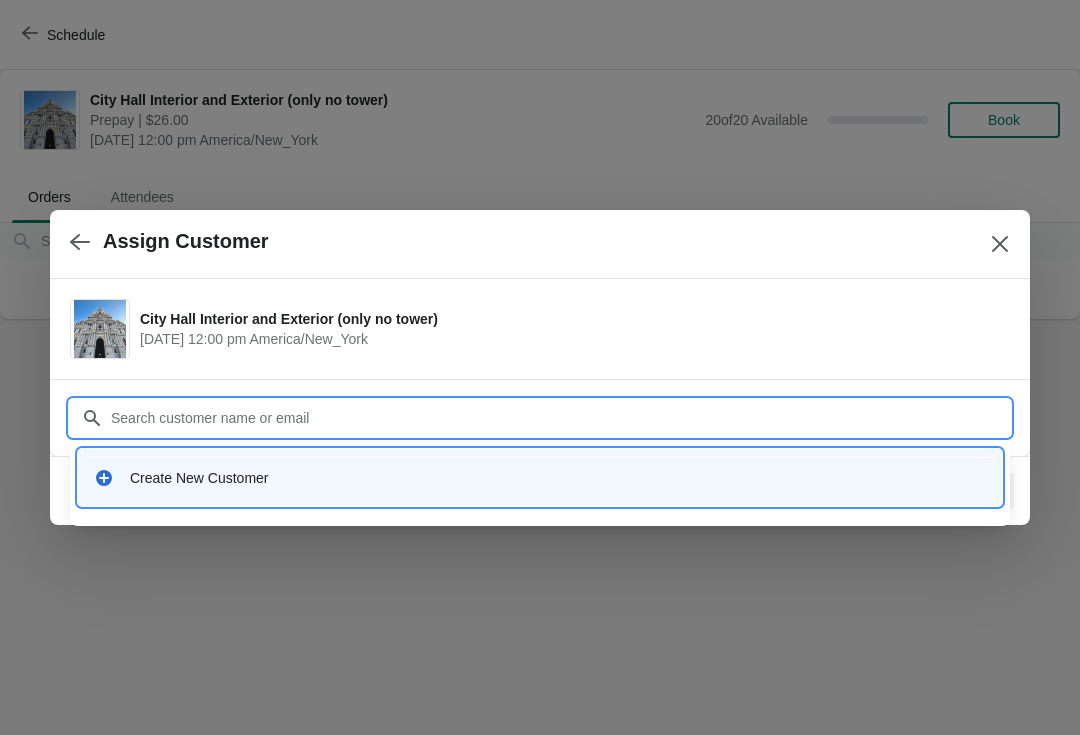 click on "Create New Customer" at bounding box center (558, 478) 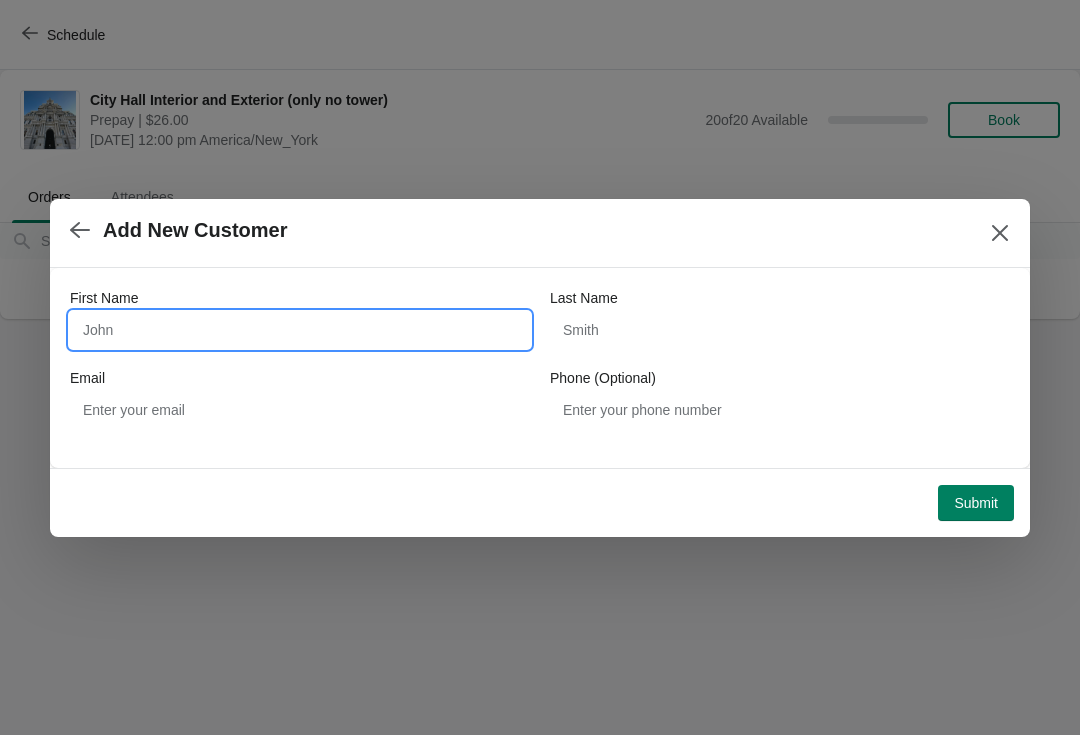 click on "First Name" at bounding box center (300, 330) 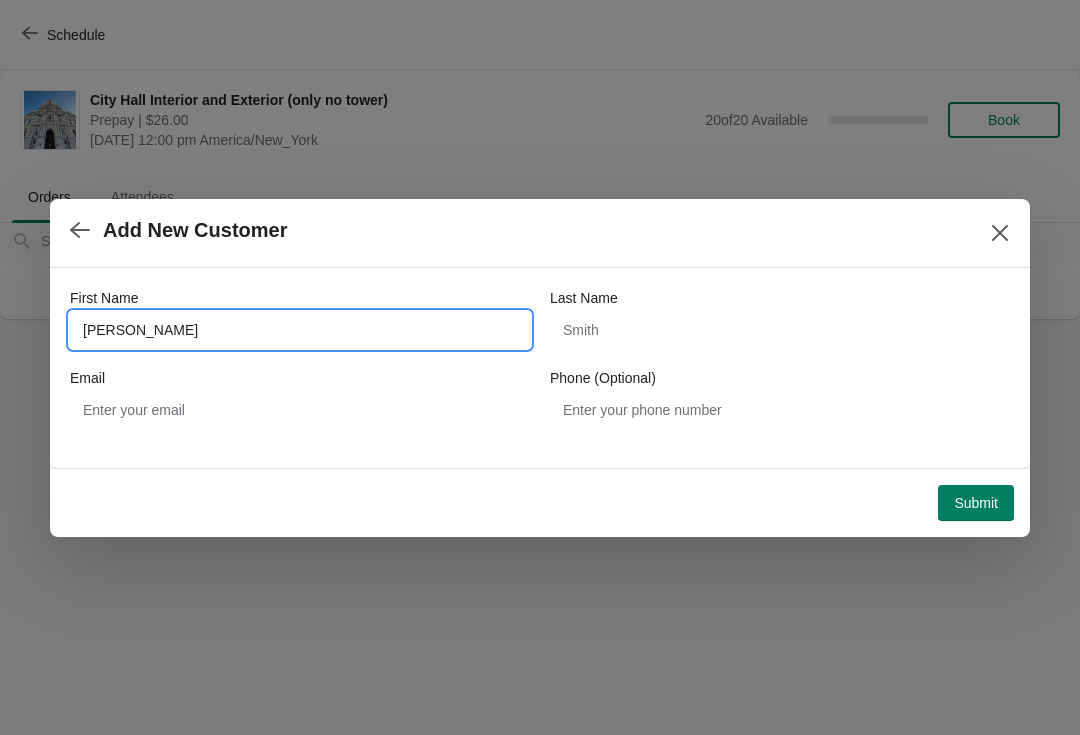type on "Jeff" 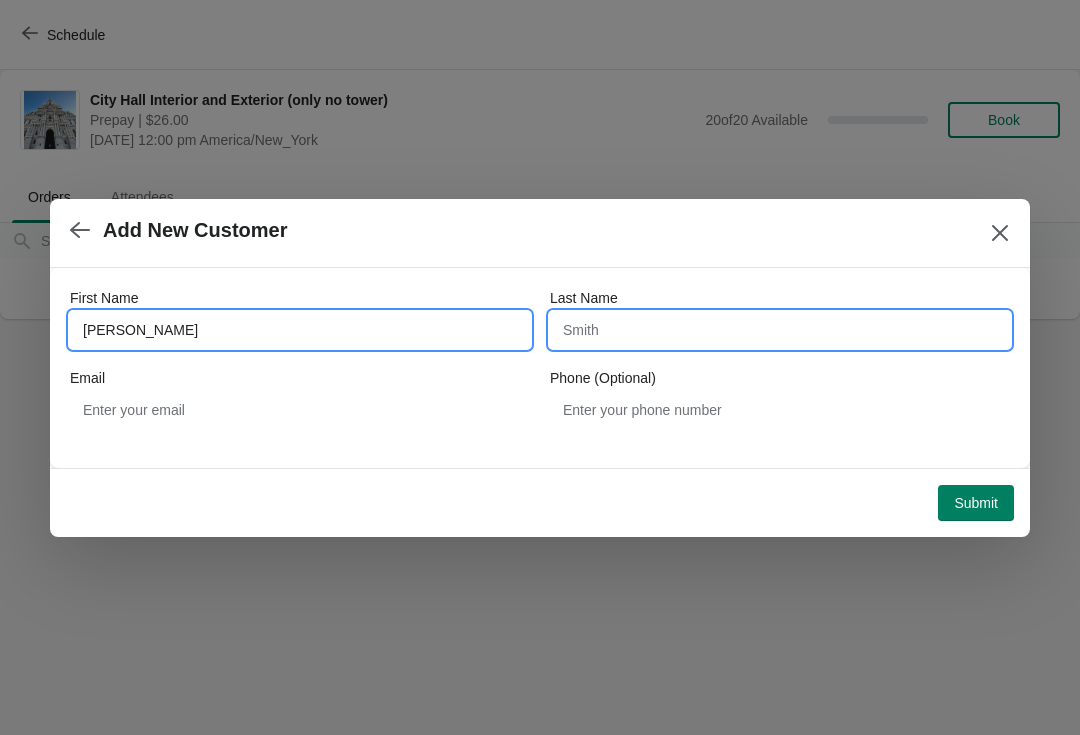 click on "Last Name" at bounding box center (780, 330) 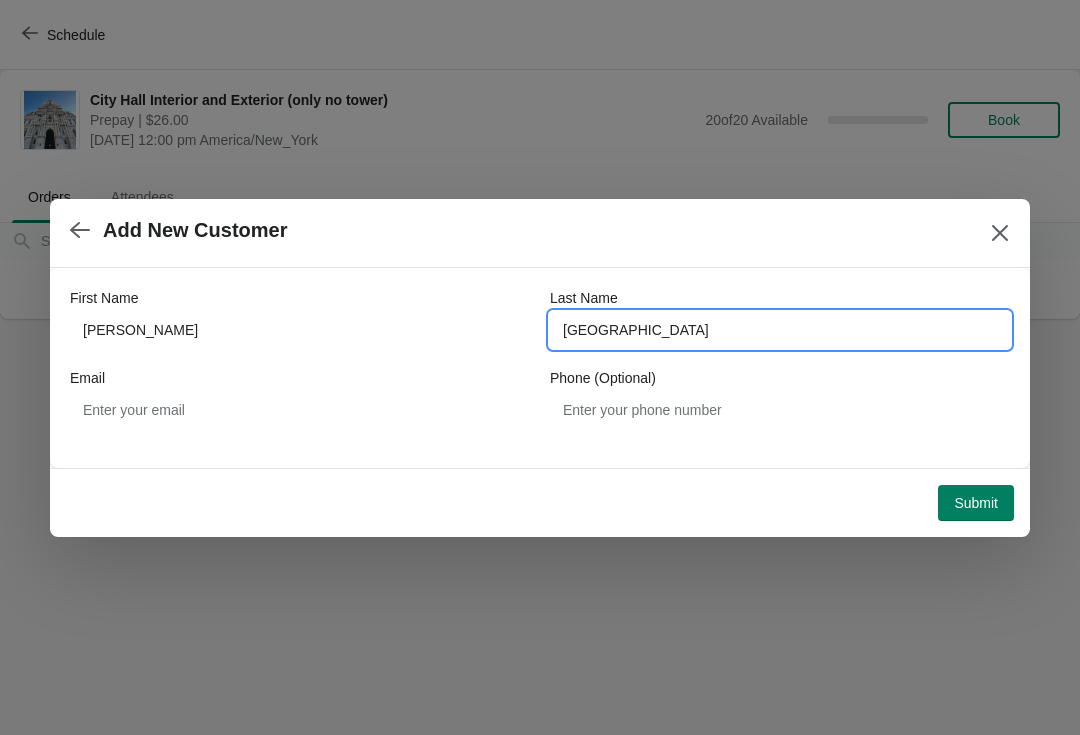 type on "Metz" 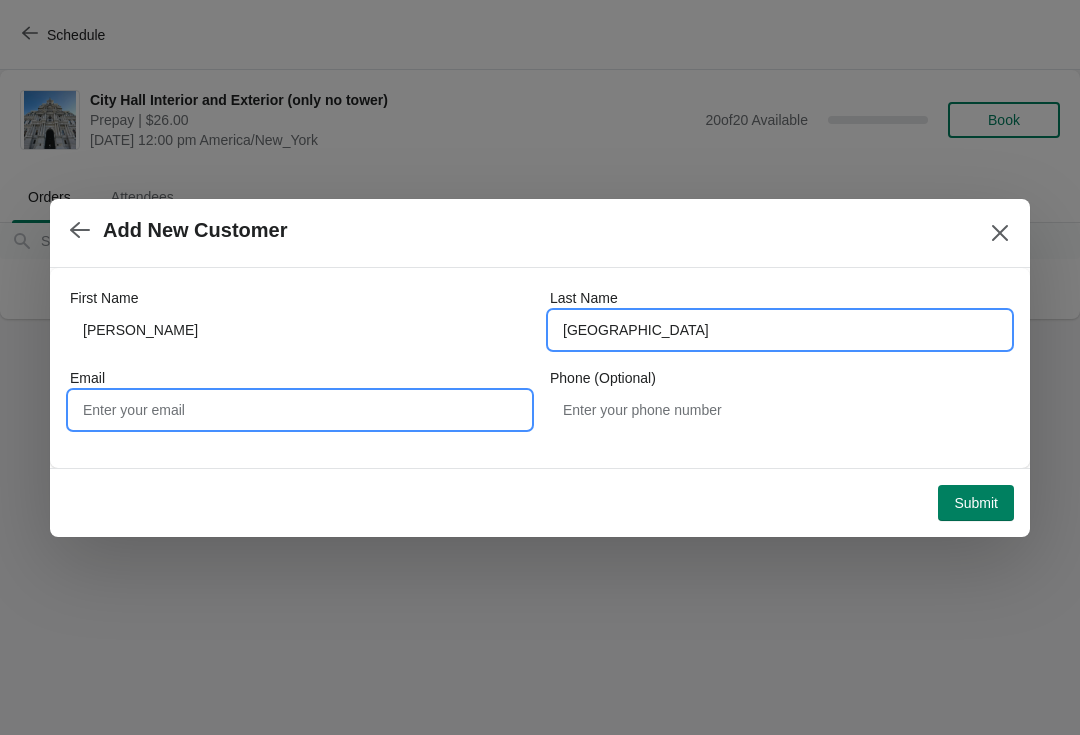 click on "Email" at bounding box center (300, 410) 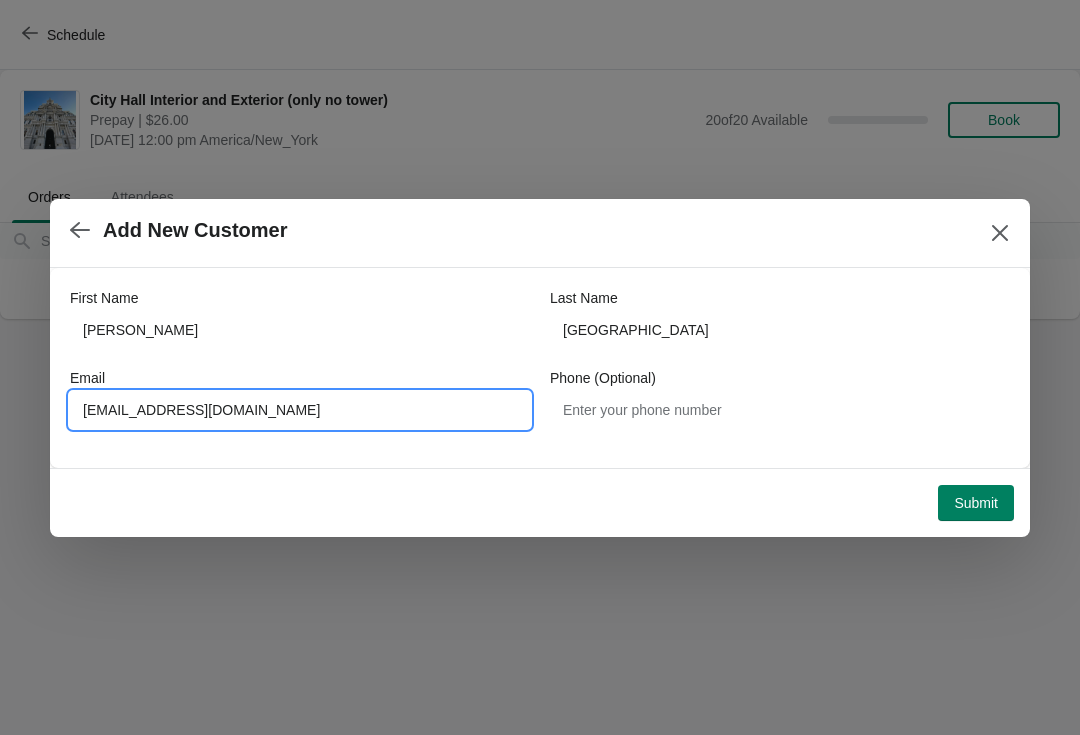 type on "jmetz@rtzfinancial.com" 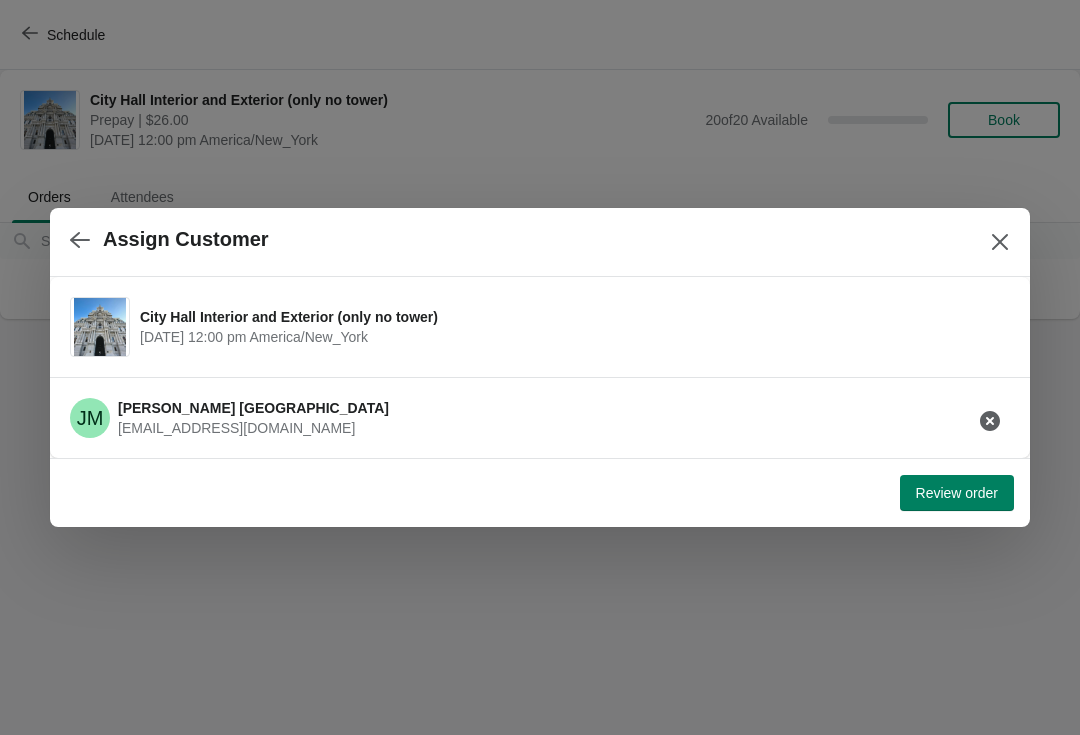 click on "Review order" at bounding box center (957, 493) 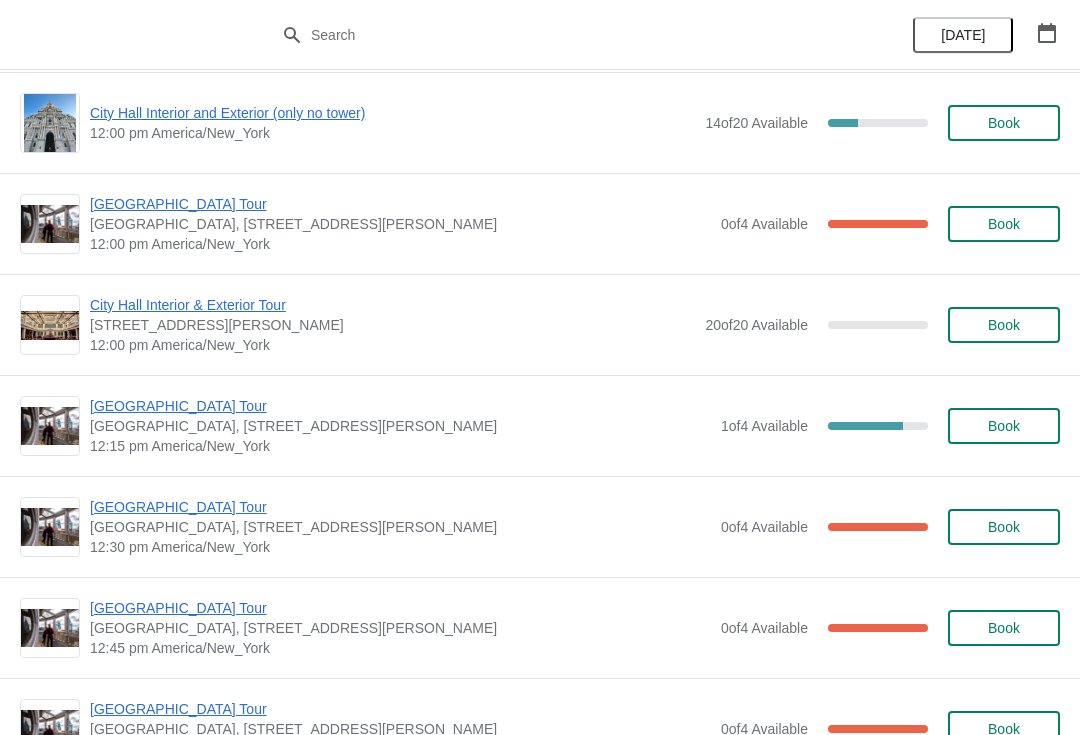 scroll, scrollTop: 2901, scrollLeft: 0, axis: vertical 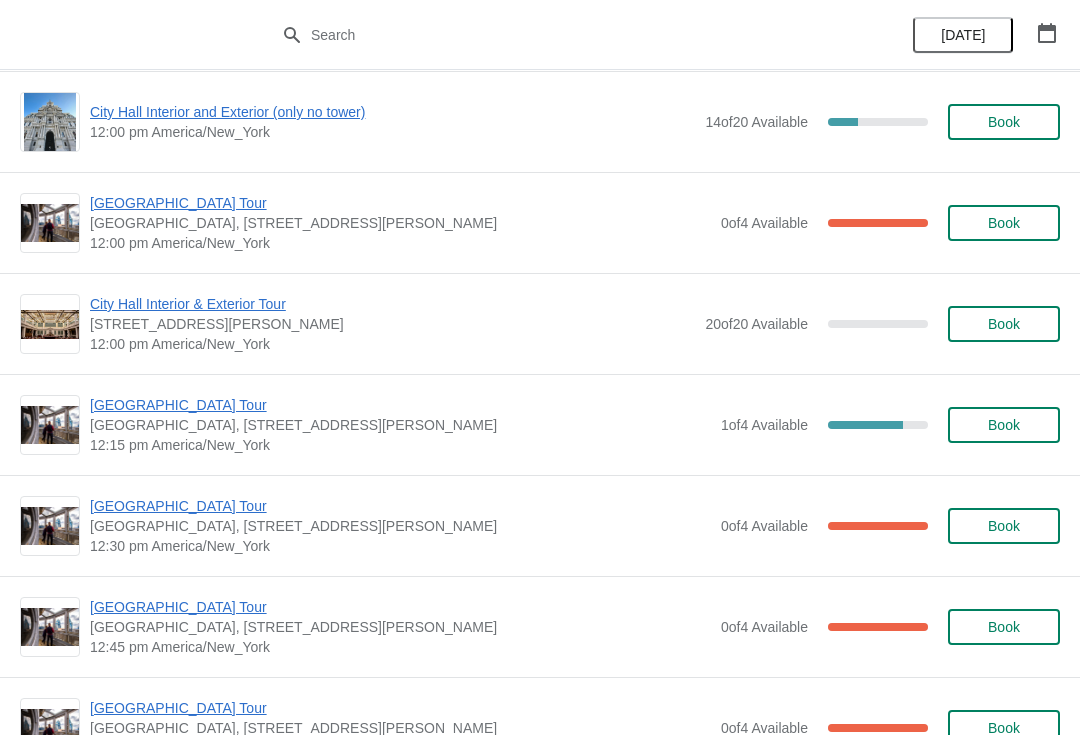 click on "Book" at bounding box center [1004, 425] 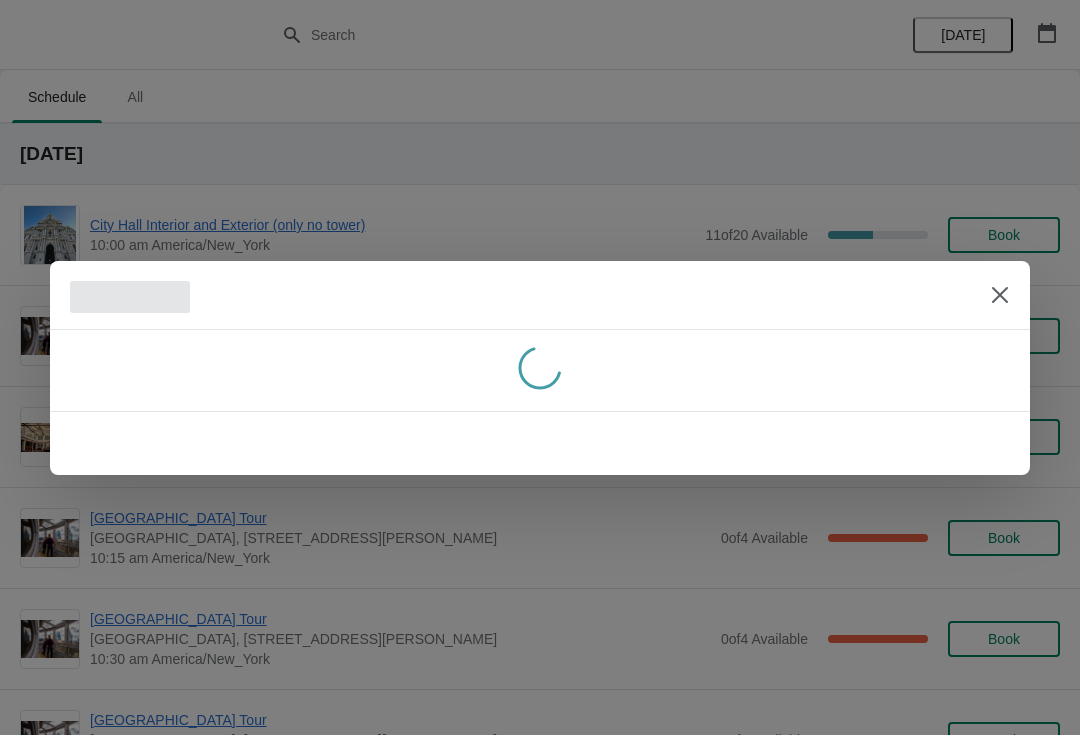 scroll, scrollTop: 0, scrollLeft: 0, axis: both 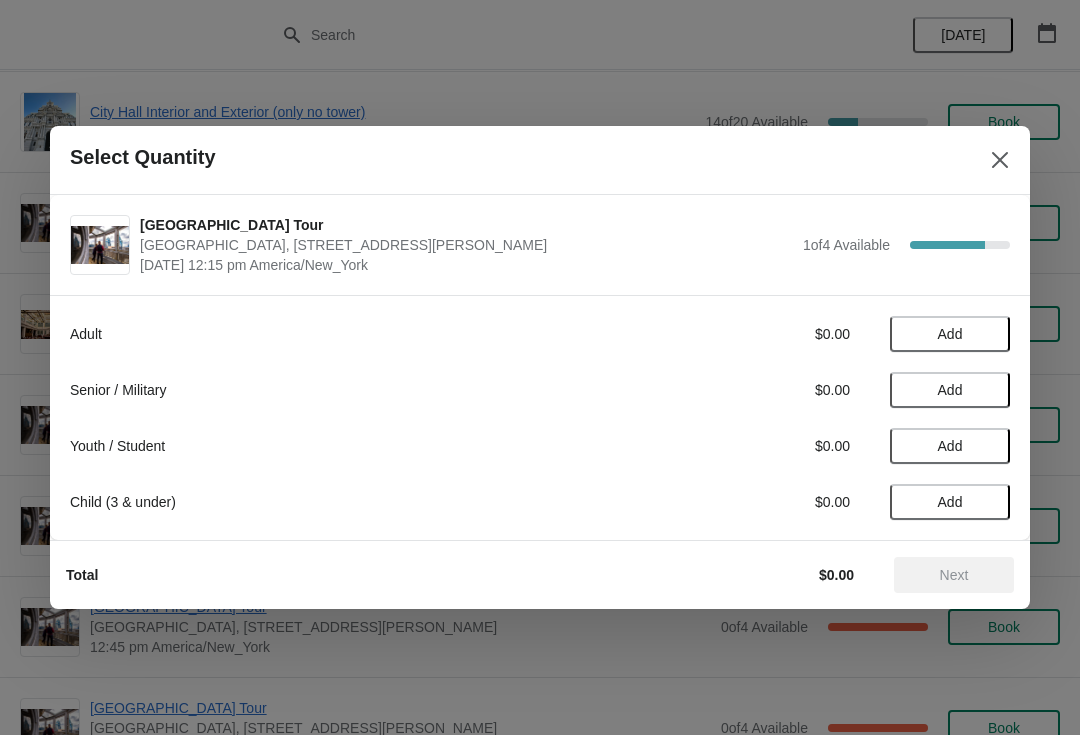 click on "Add" at bounding box center (950, 390) 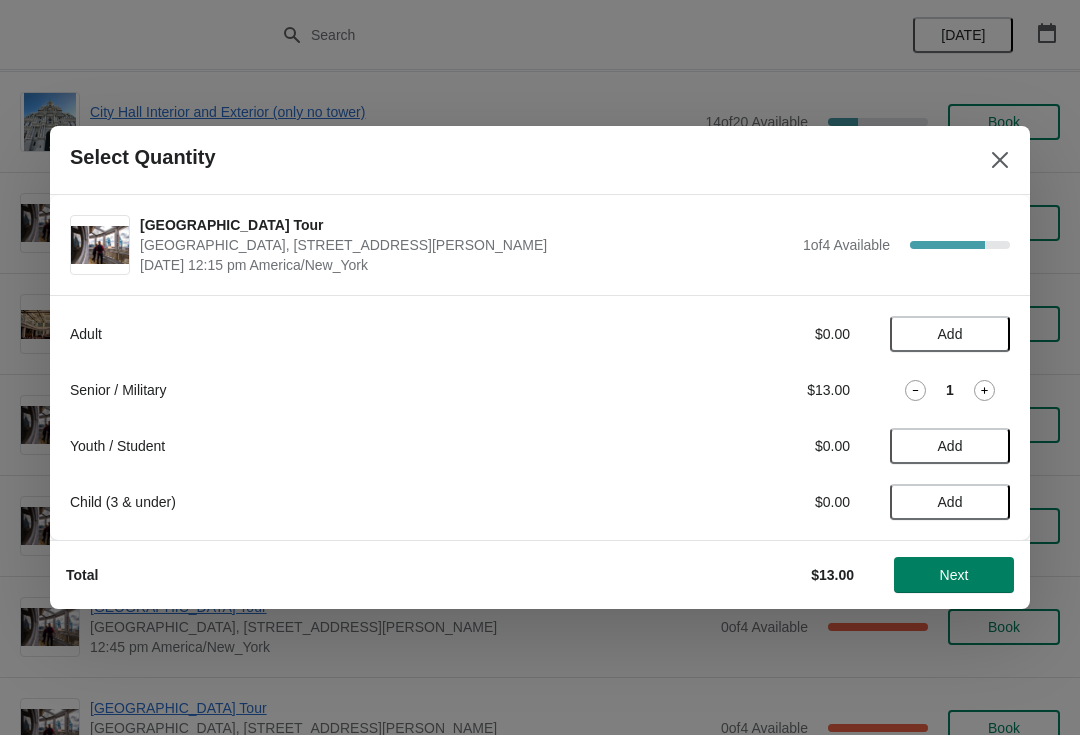 click on "Next" at bounding box center (954, 575) 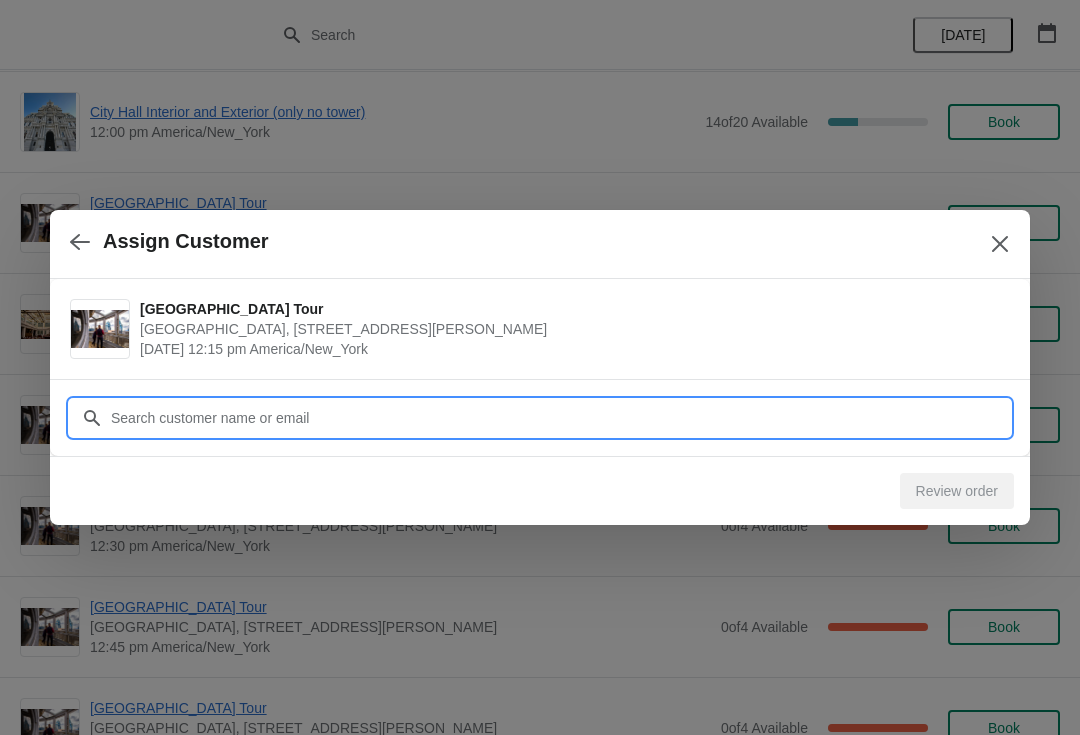 click on "Customer" at bounding box center (560, 418) 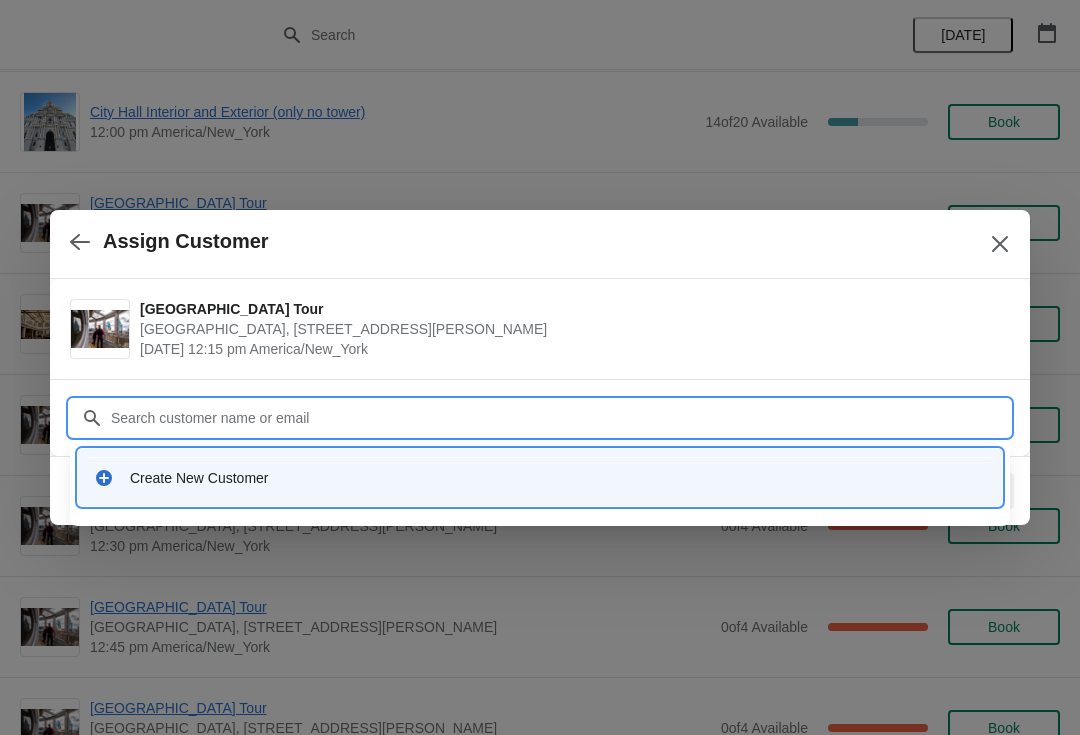 click on "Create New Customer" at bounding box center [558, 478] 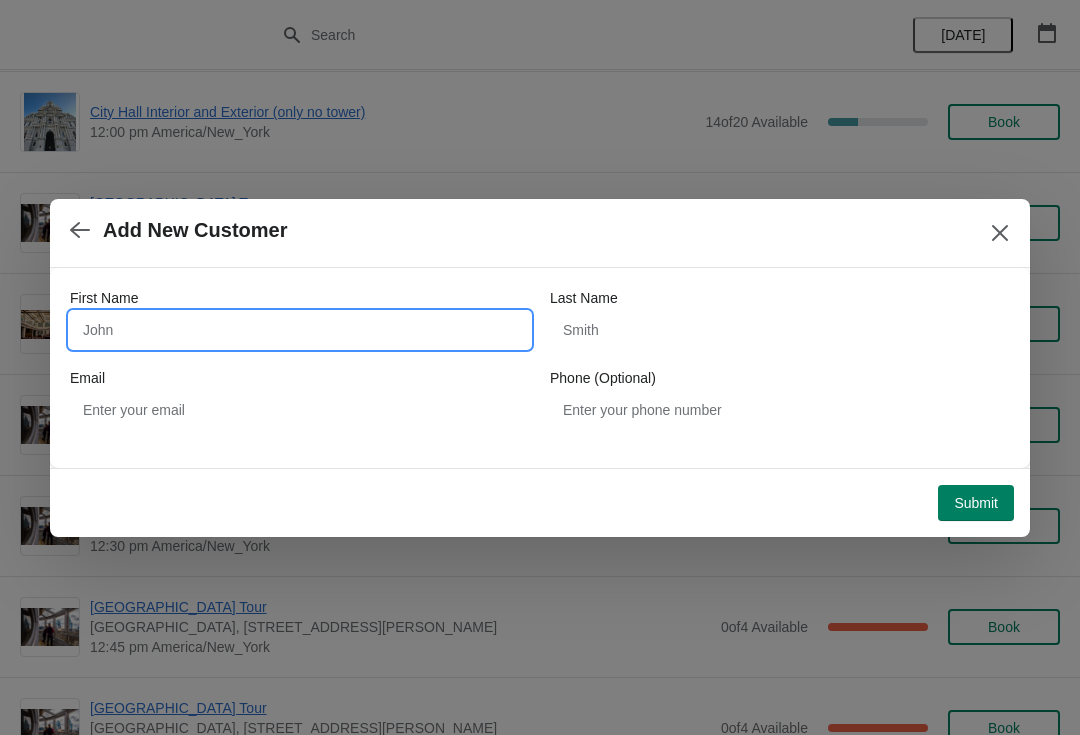 click on "First Name" at bounding box center [300, 330] 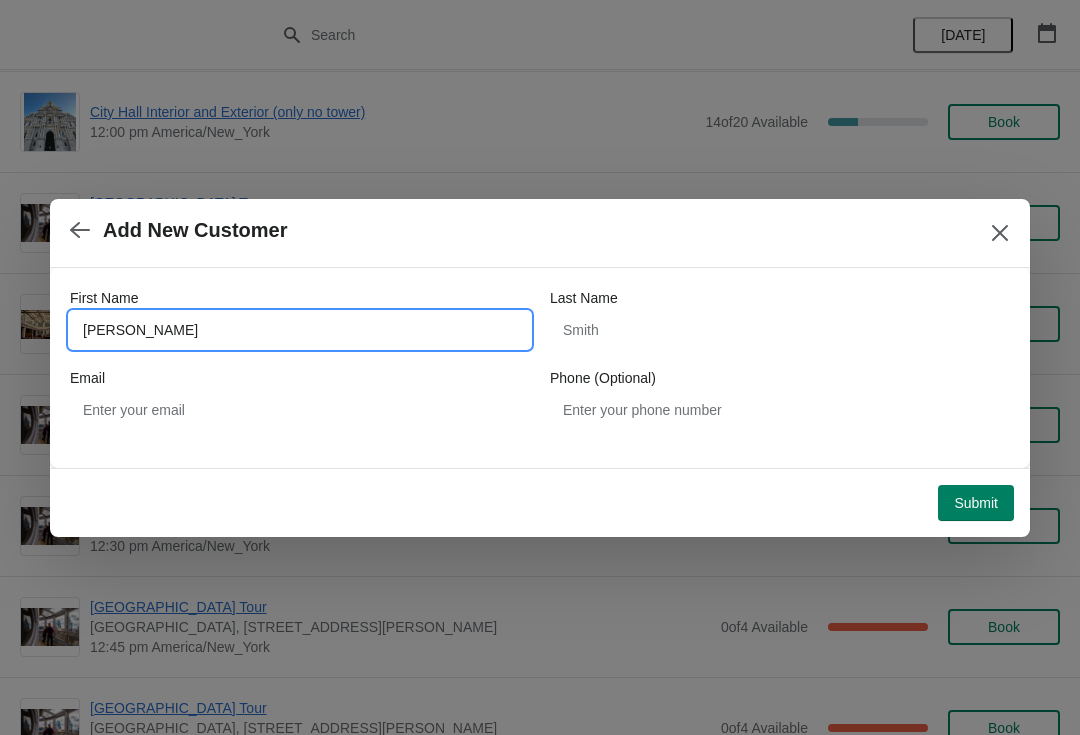 type on "Fred" 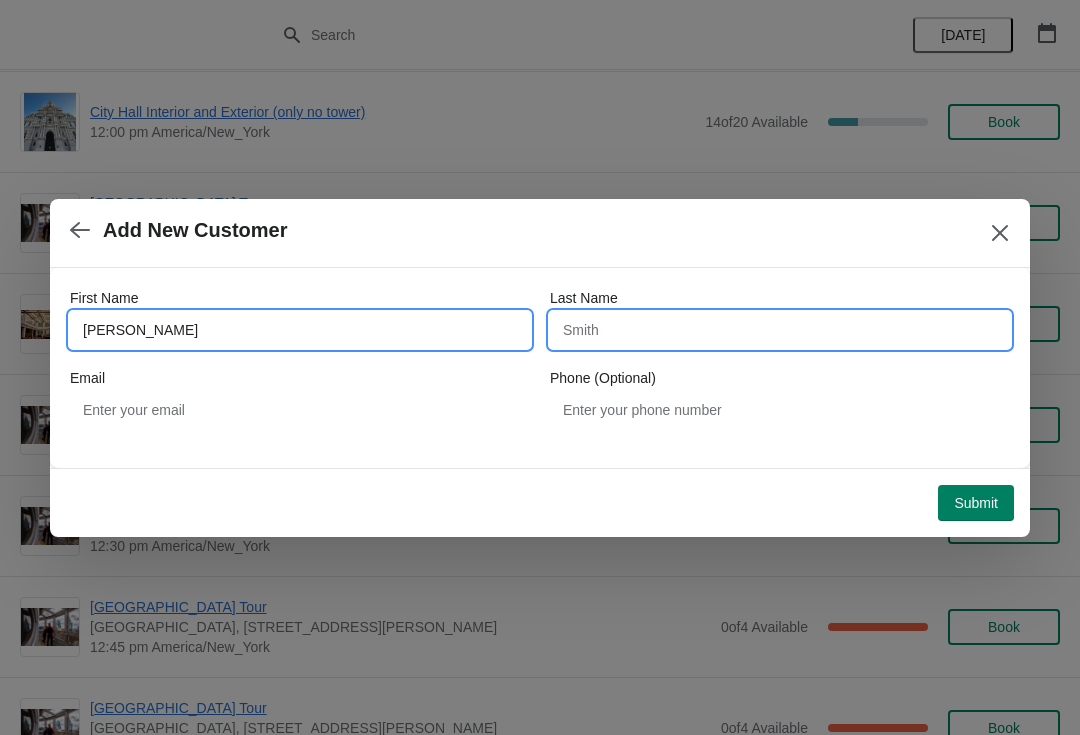 click on "Last Name" at bounding box center (780, 330) 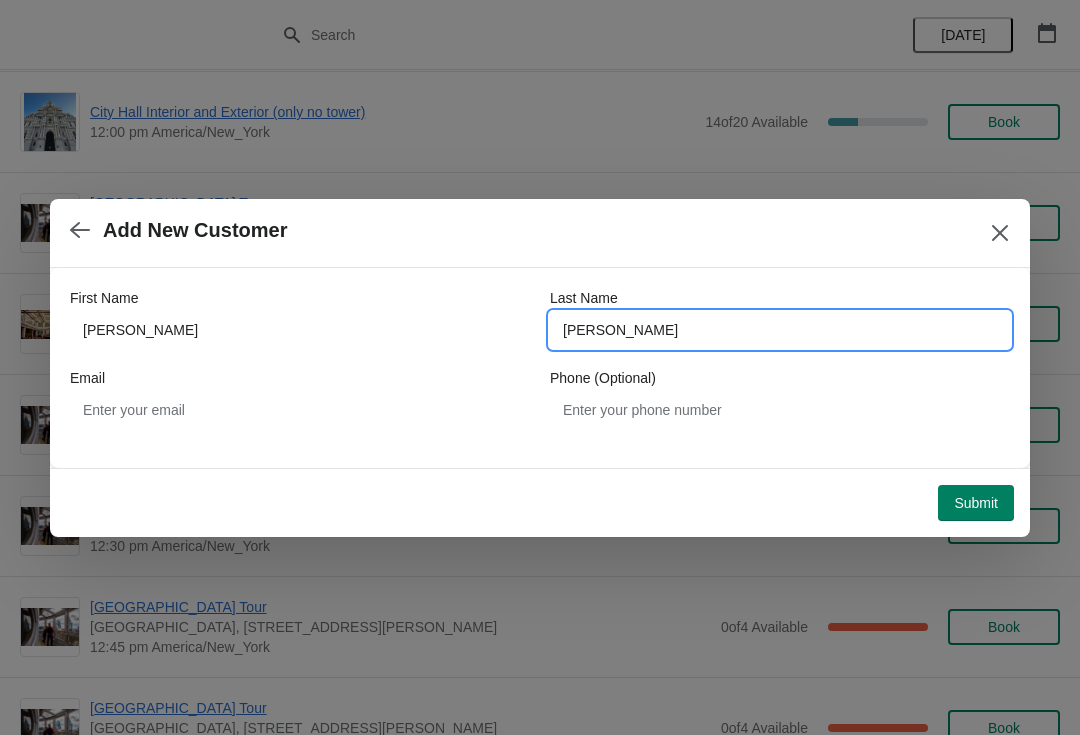 type on "levine" 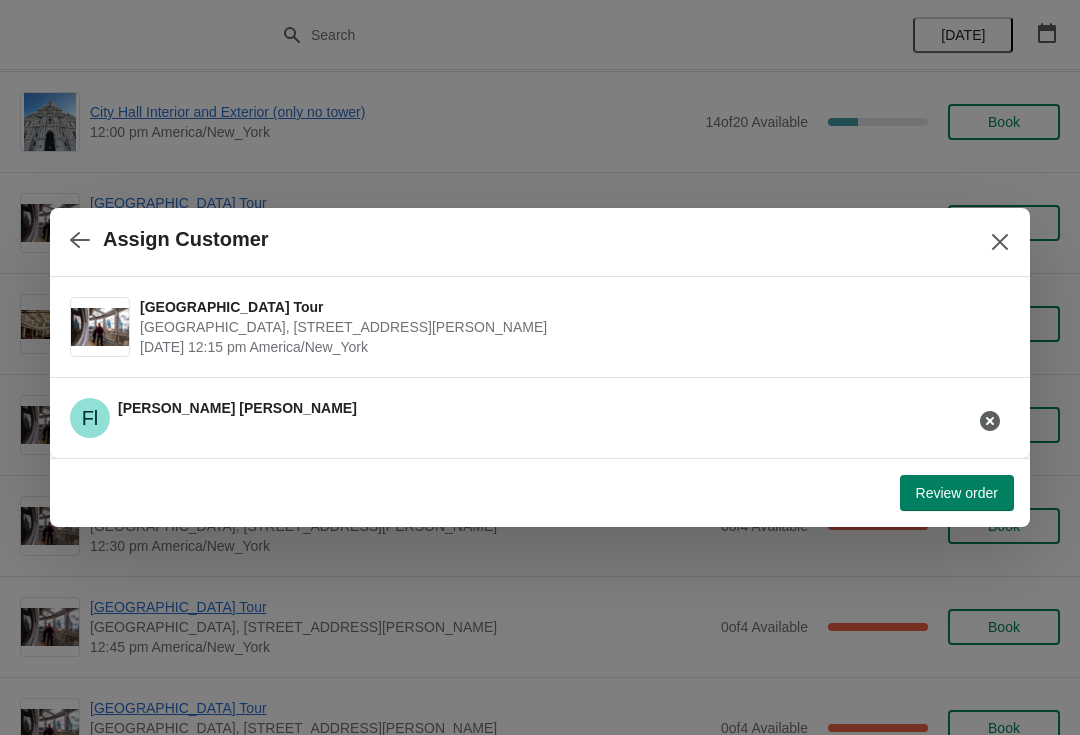 click at bounding box center [540, 367] 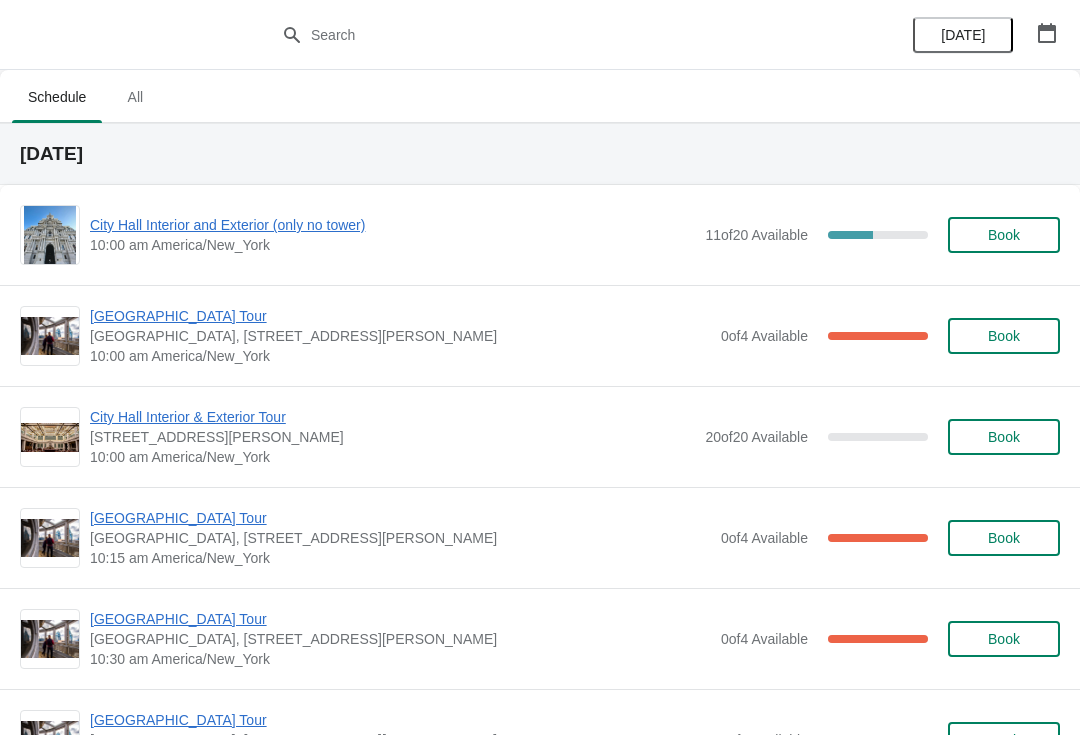 scroll, scrollTop: 2901, scrollLeft: 0, axis: vertical 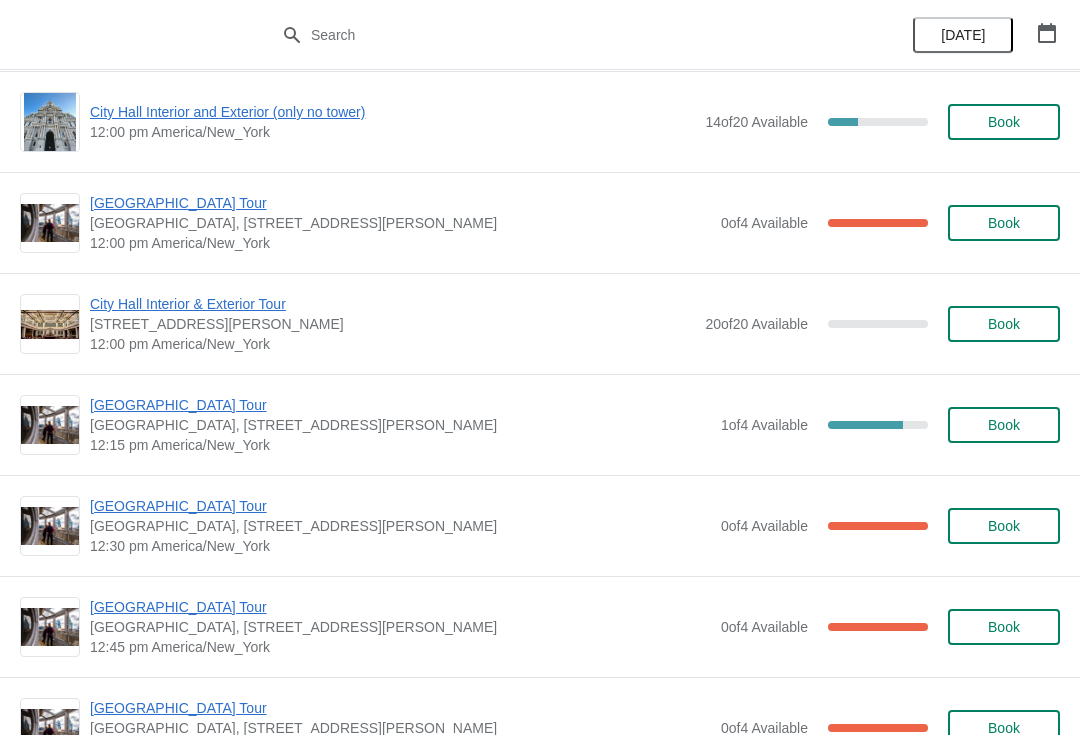 click on "City Hall Tower Tour City Hall Visitor Center, 1400 John F Kennedy Boulevard Suite 121, Philadelphia, PA, USA 12:30 pm America/New_York 0  of  4   Available 100 % Book" at bounding box center (575, 526) 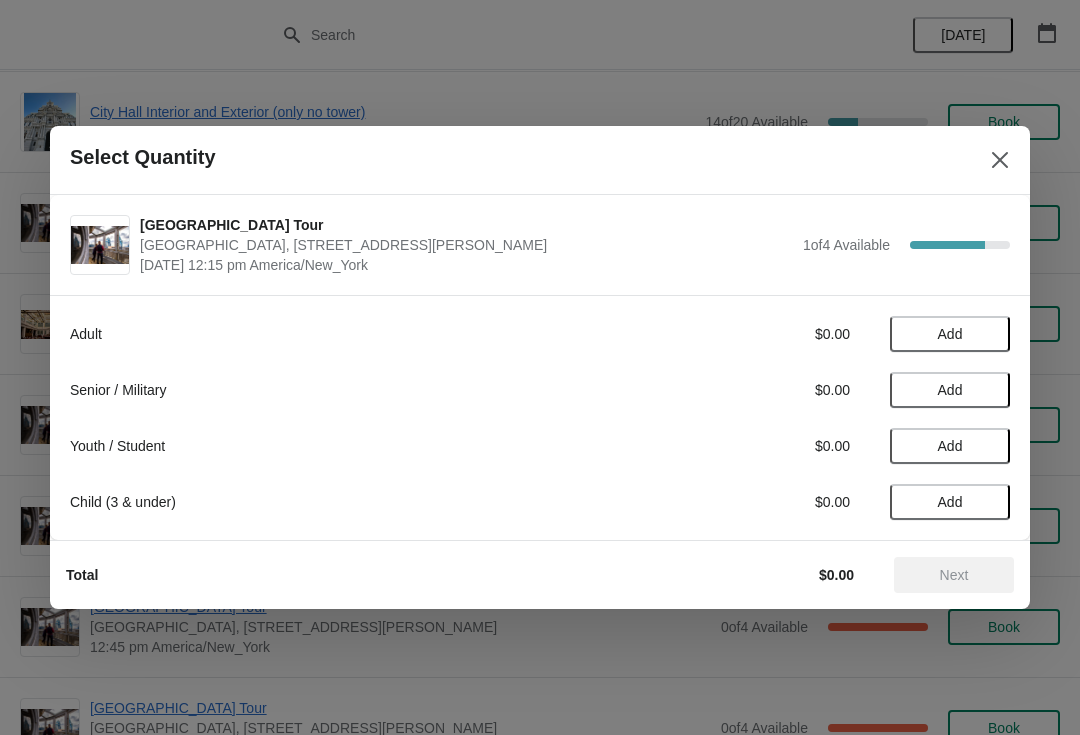 click on "Add" at bounding box center [950, 390] 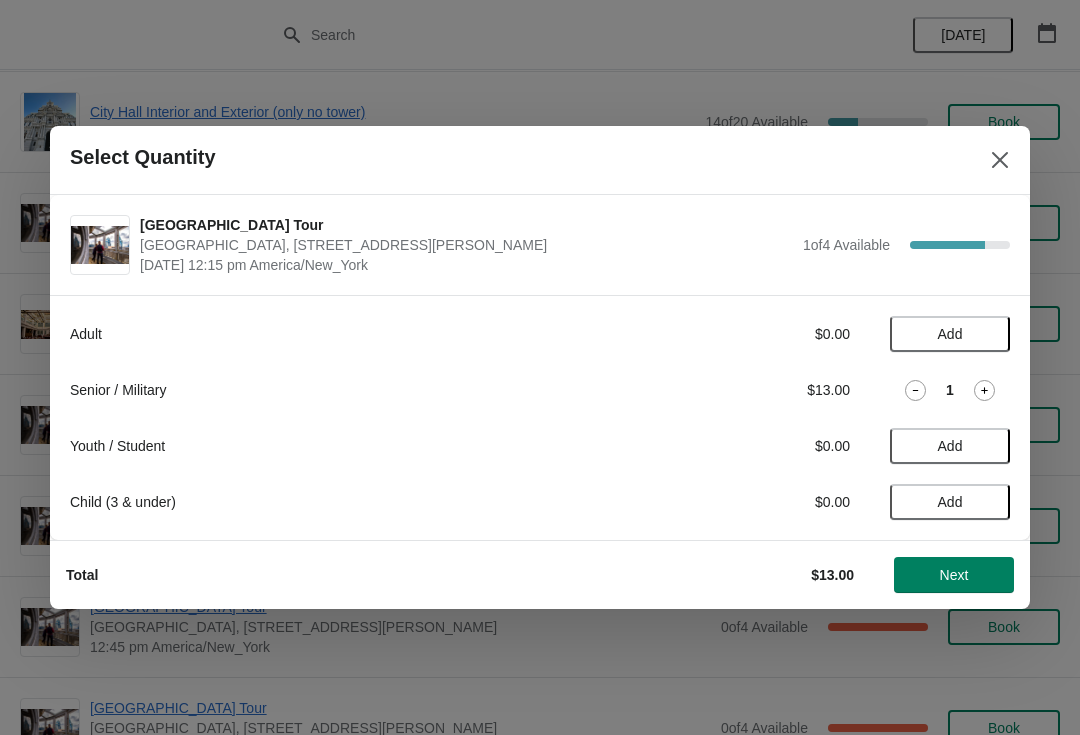 click on "Next" at bounding box center [954, 575] 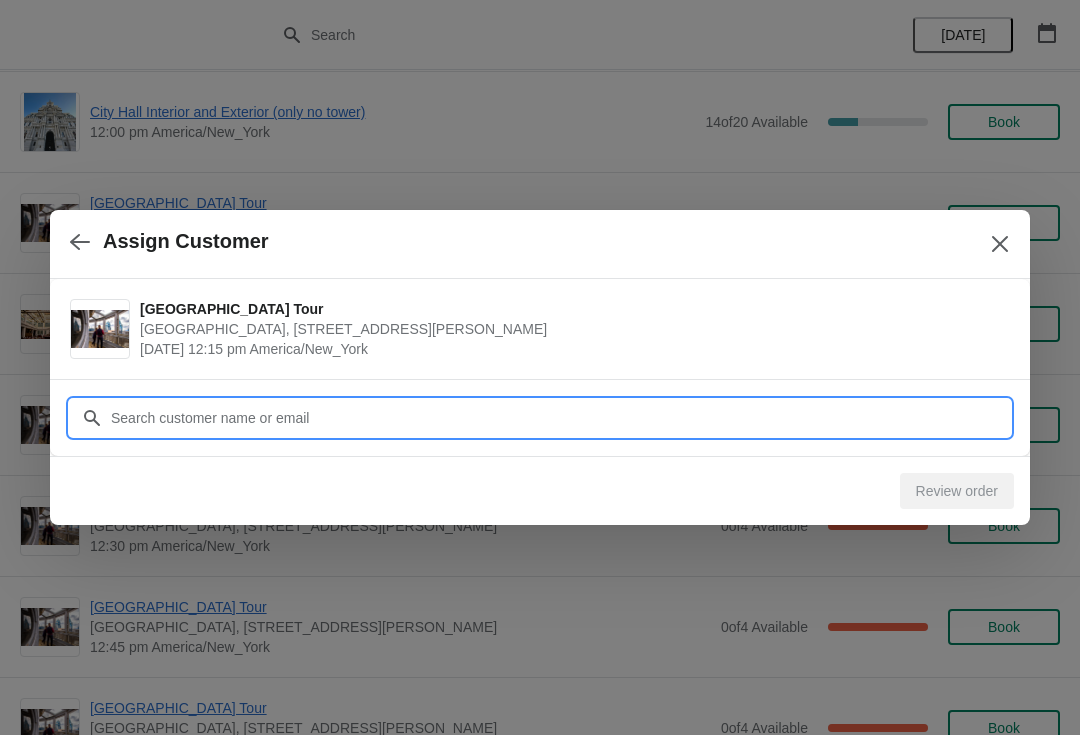 click on "Customer" at bounding box center (560, 418) 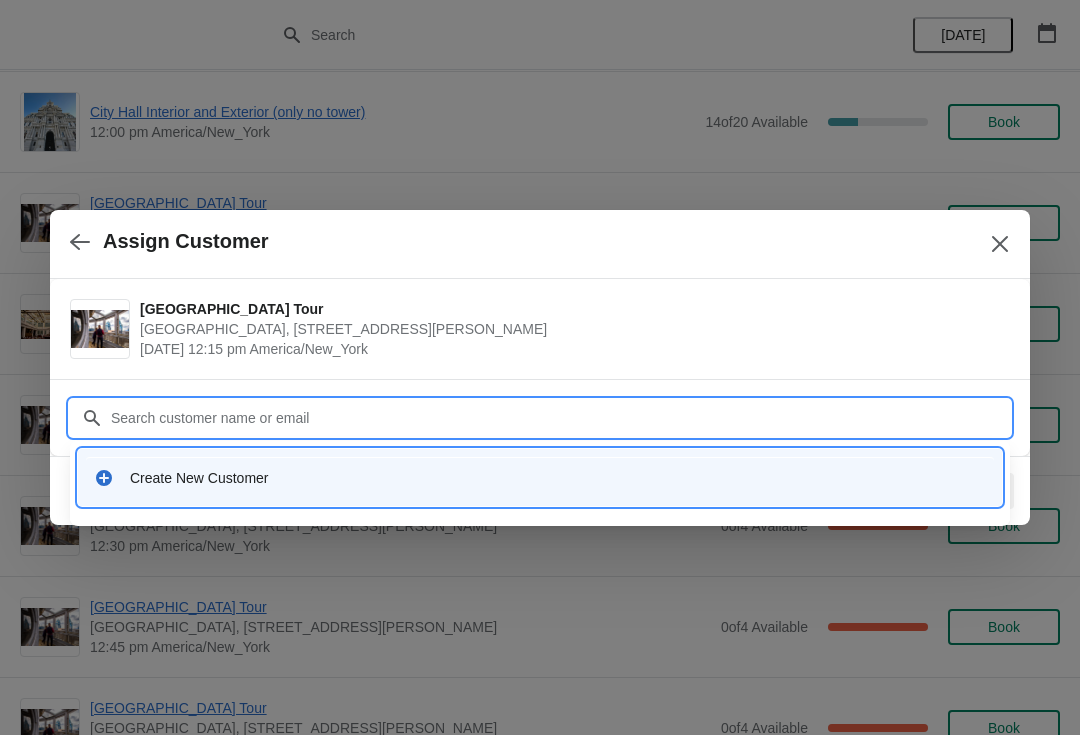 click on "Create New Customer" at bounding box center [558, 478] 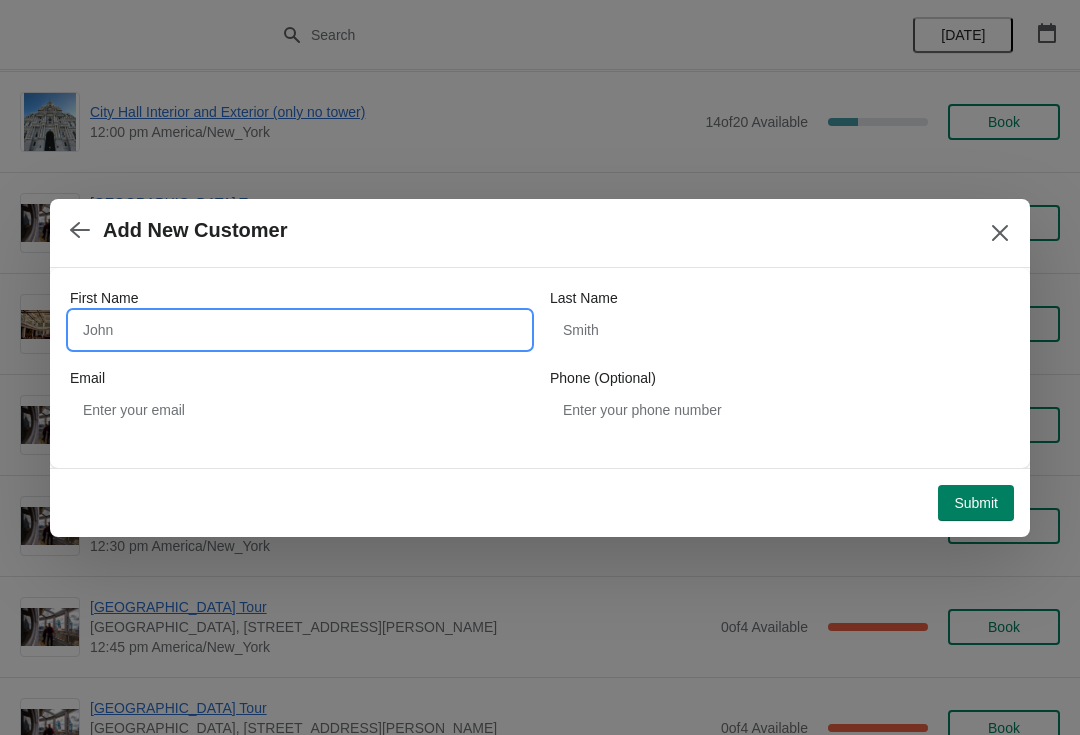 click on "First Name" at bounding box center (300, 330) 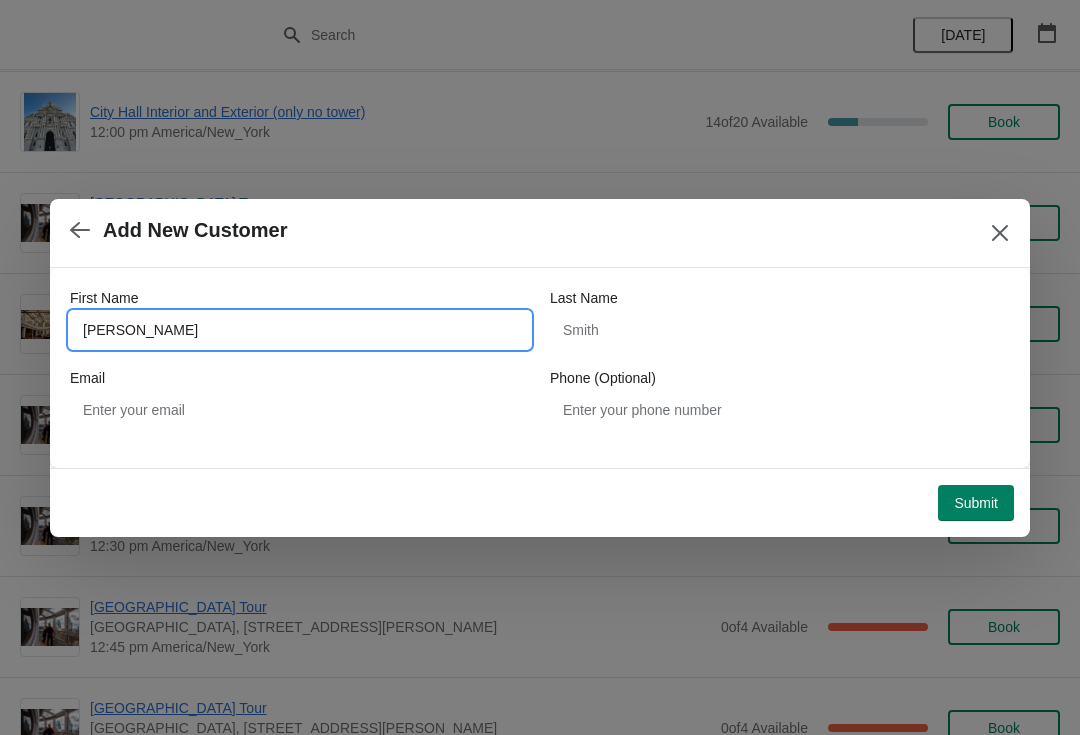 type on "Fred" 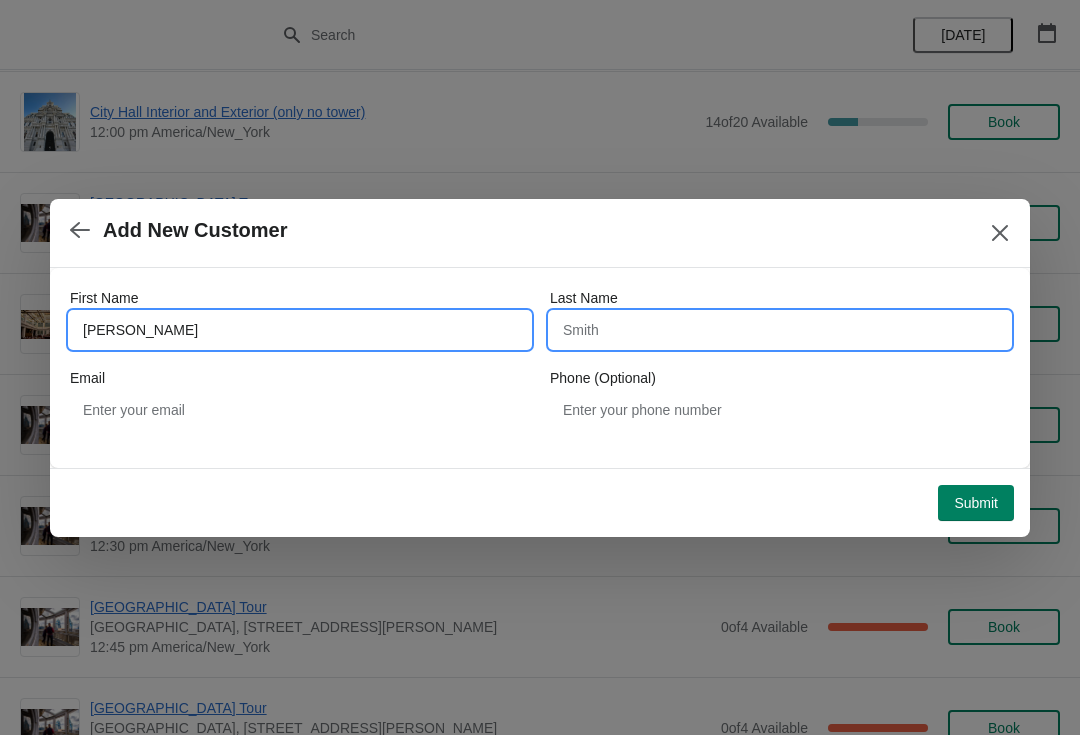 click on "Last Name" at bounding box center [780, 330] 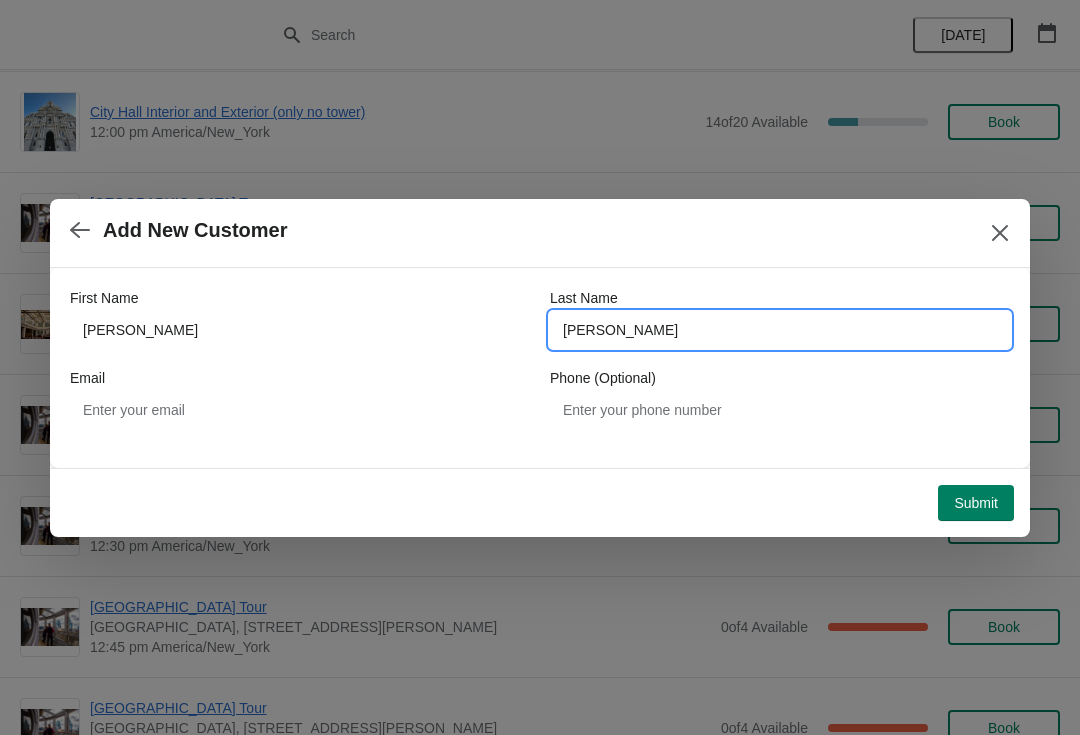 type on "levine" 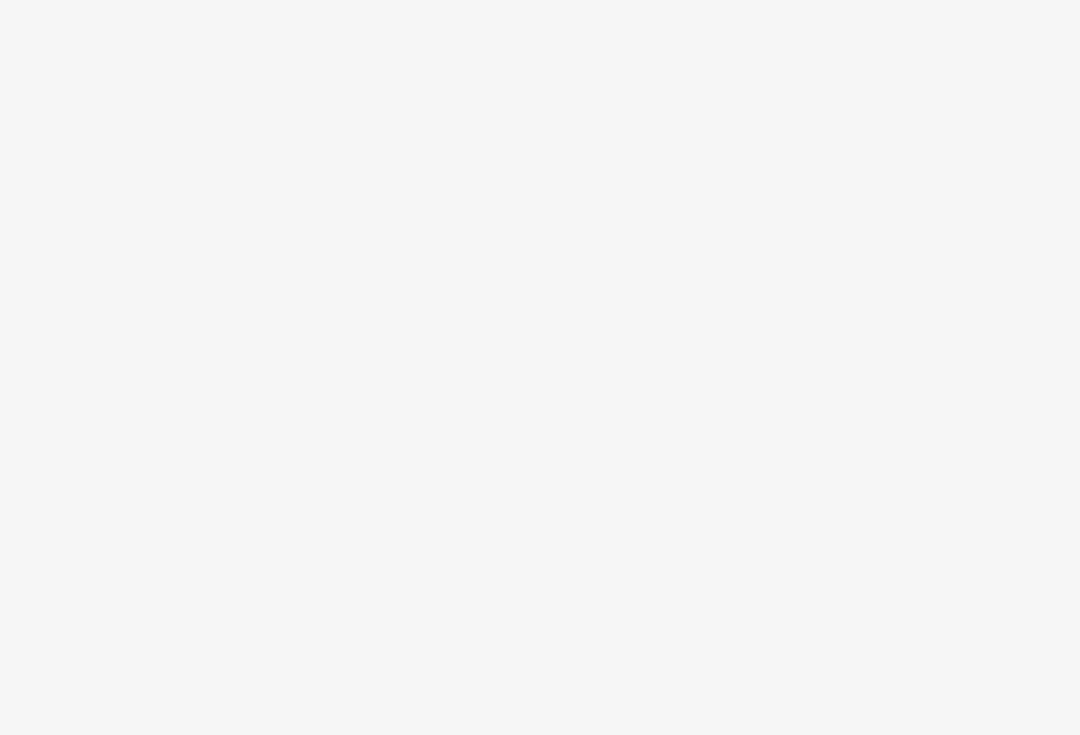 scroll, scrollTop: 0, scrollLeft: 0, axis: both 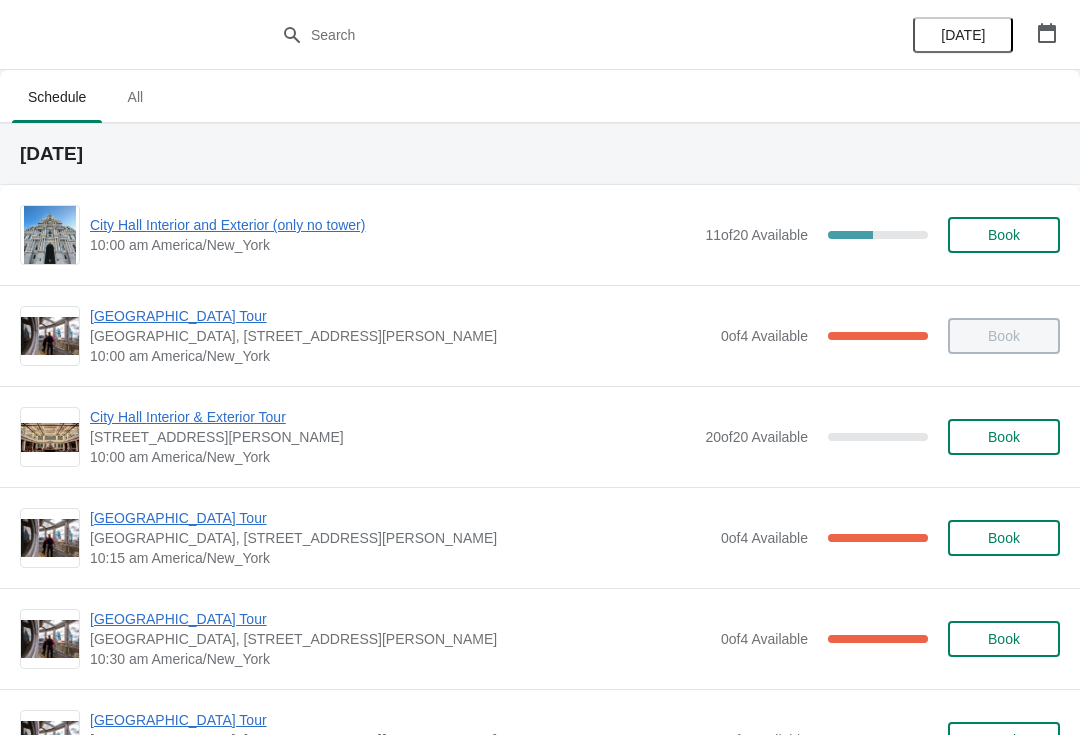 click 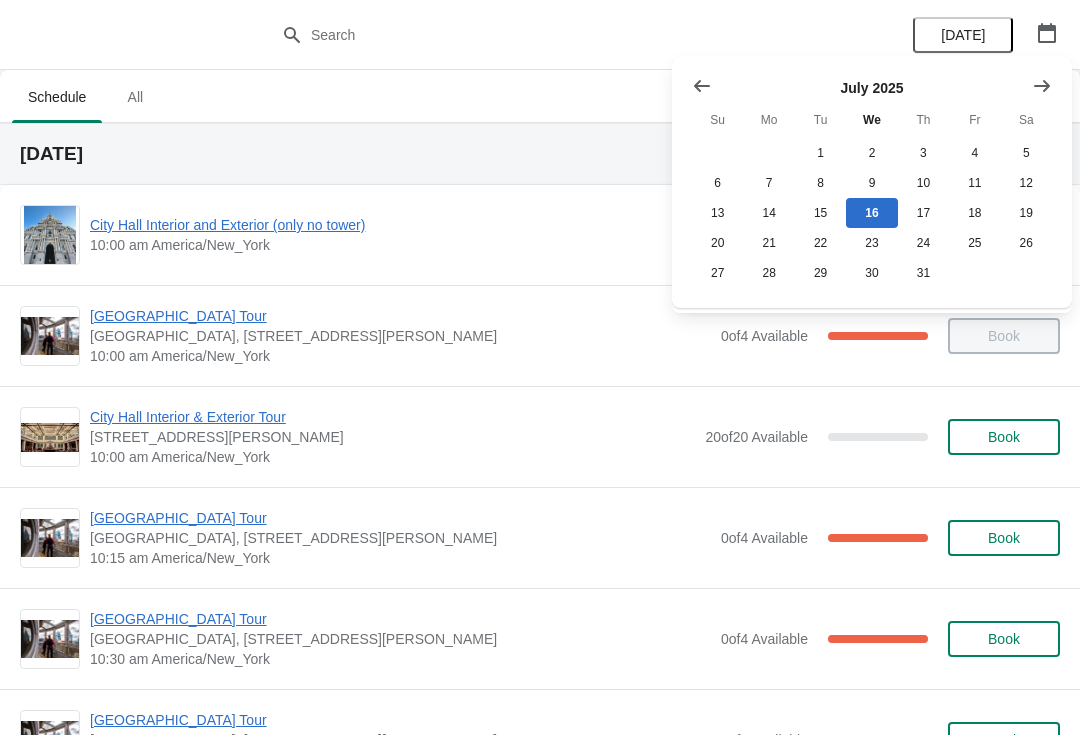 click 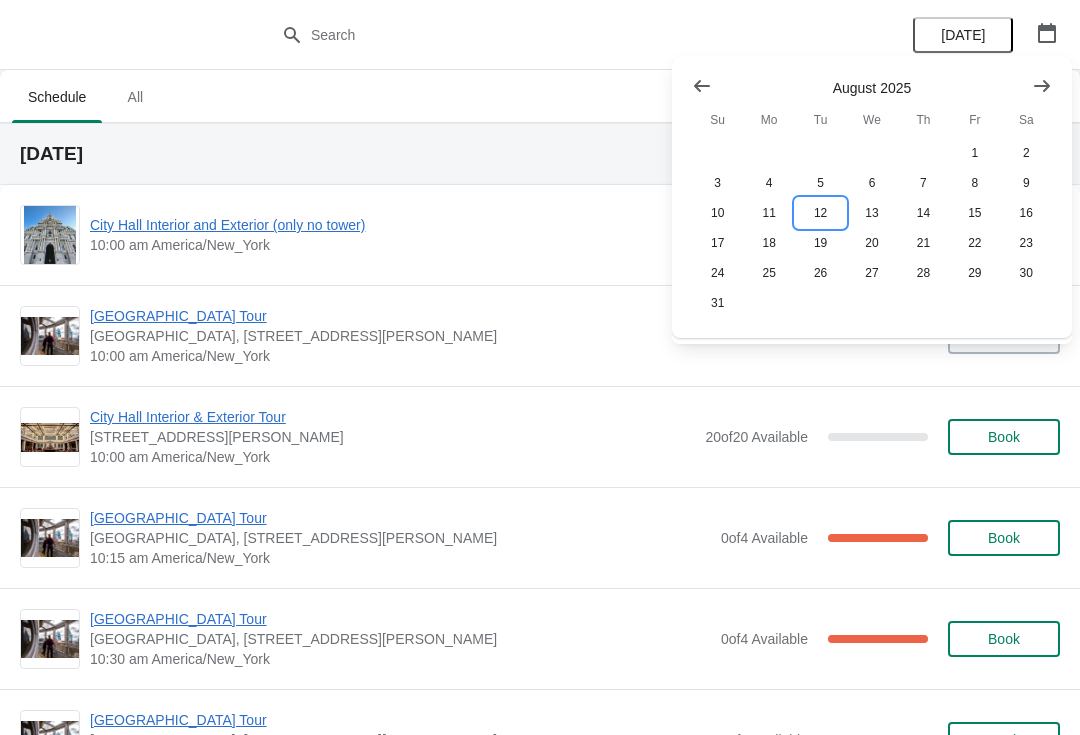 click on "12" at bounding box center [820, 213] 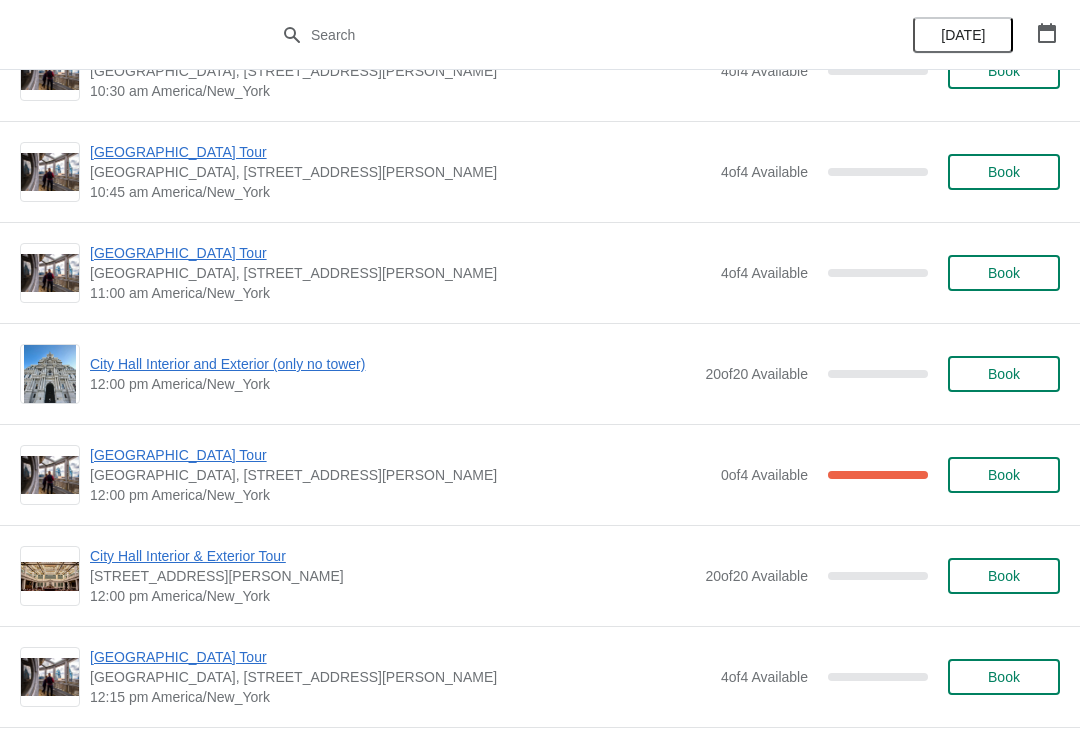 scroll, scrollTop: 569, scrollLeft: 0, axis: vertical 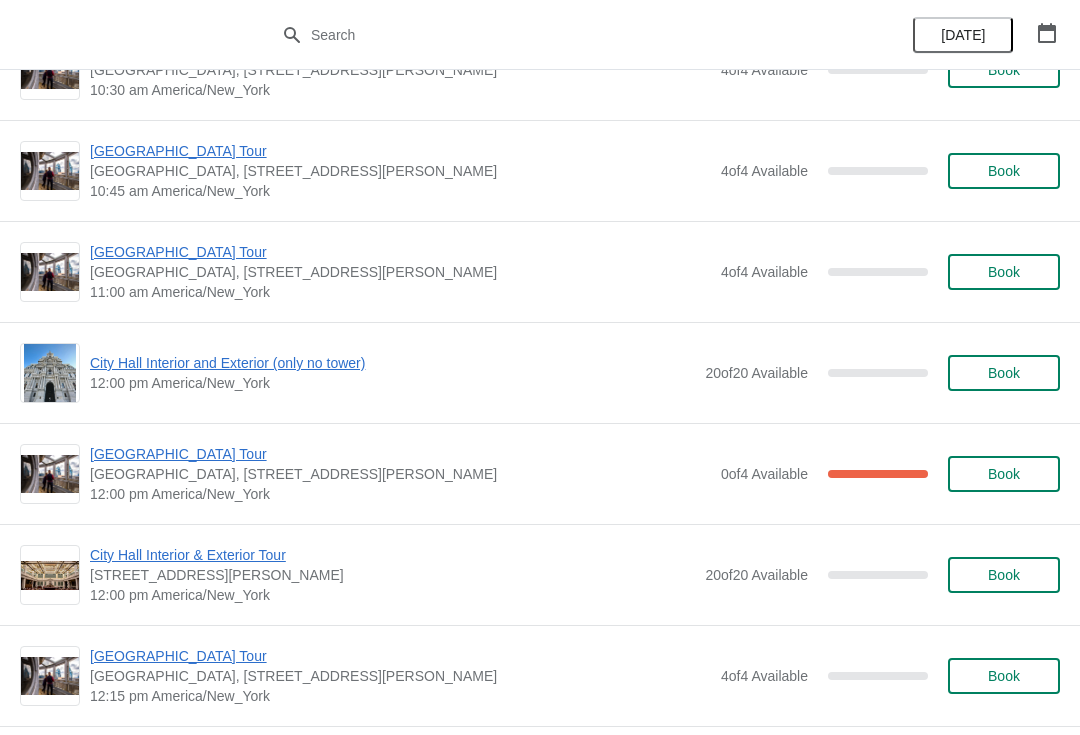 click on "City Hall Interior and Exterior (only no tower)" at bounding box center [392, 363] 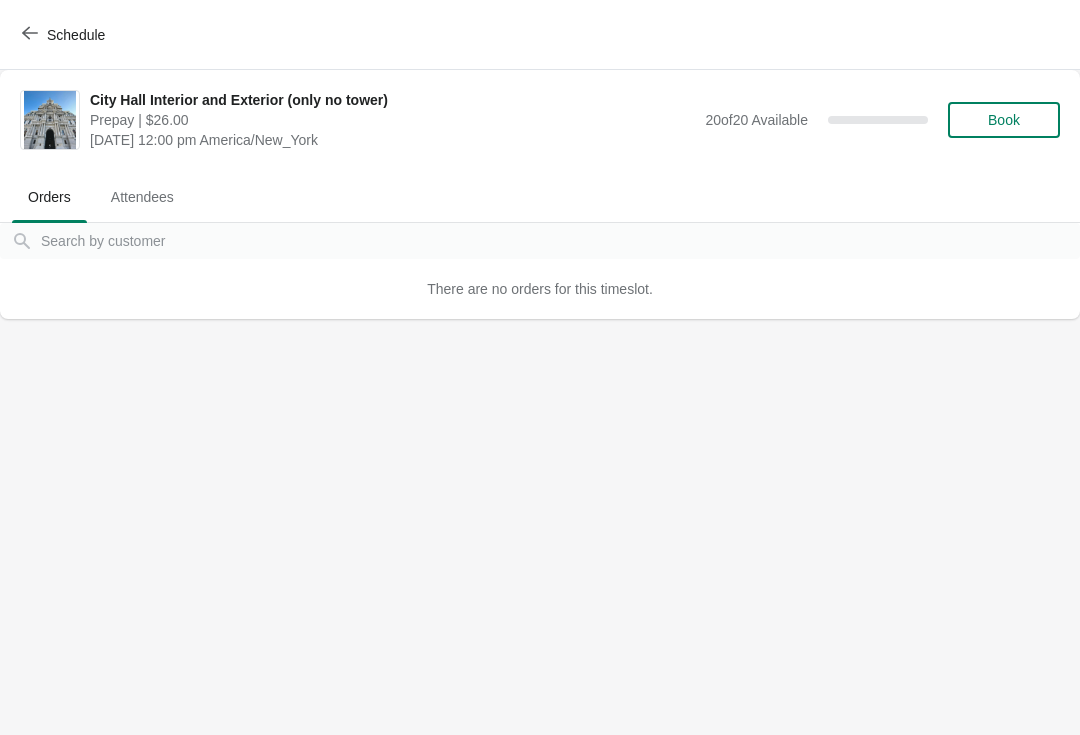 click on "Book" at bounding box center (1004, 120) 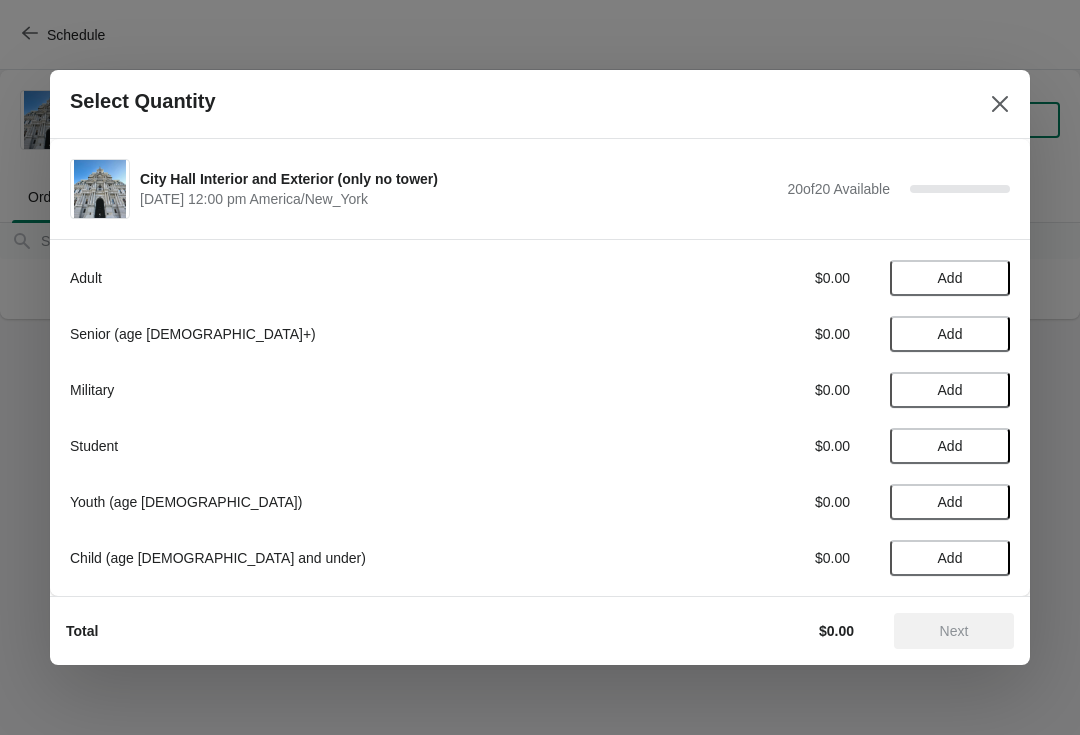 click on "Add" at bounding box center (950, 278) 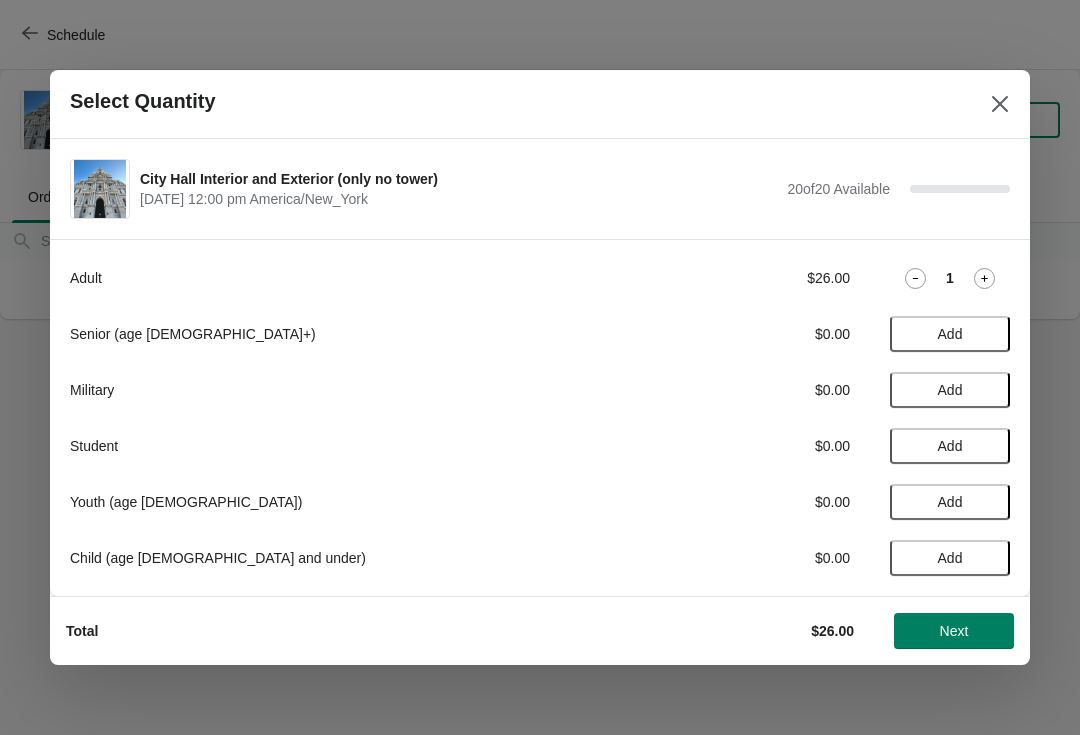 click 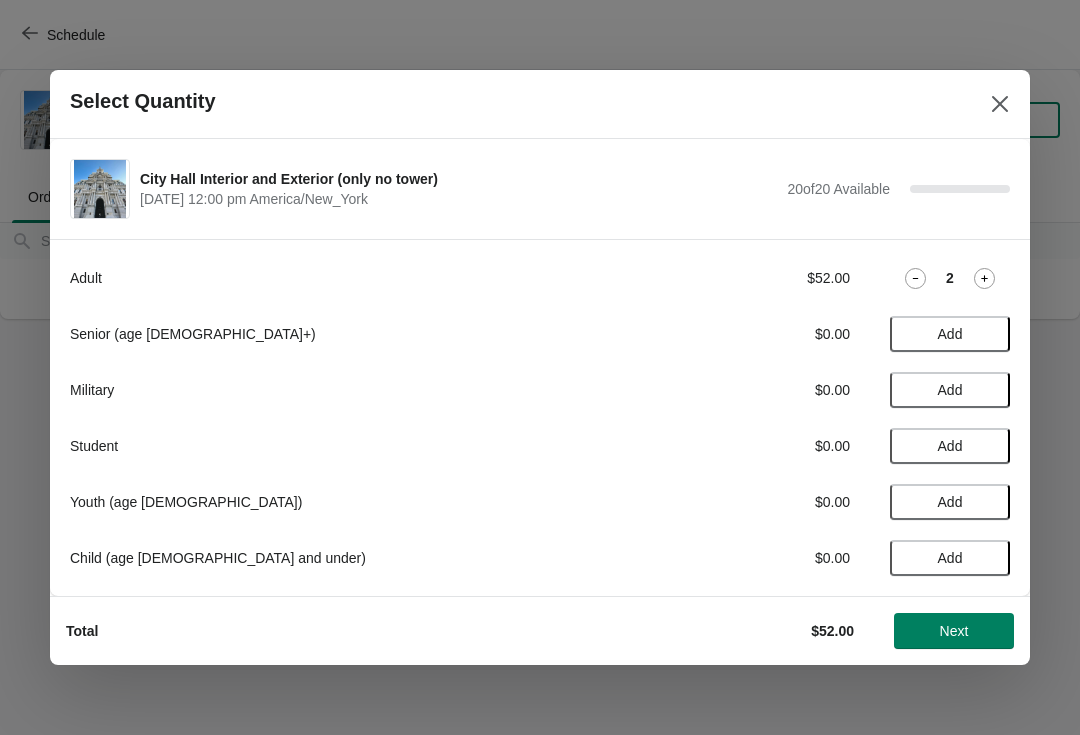 click 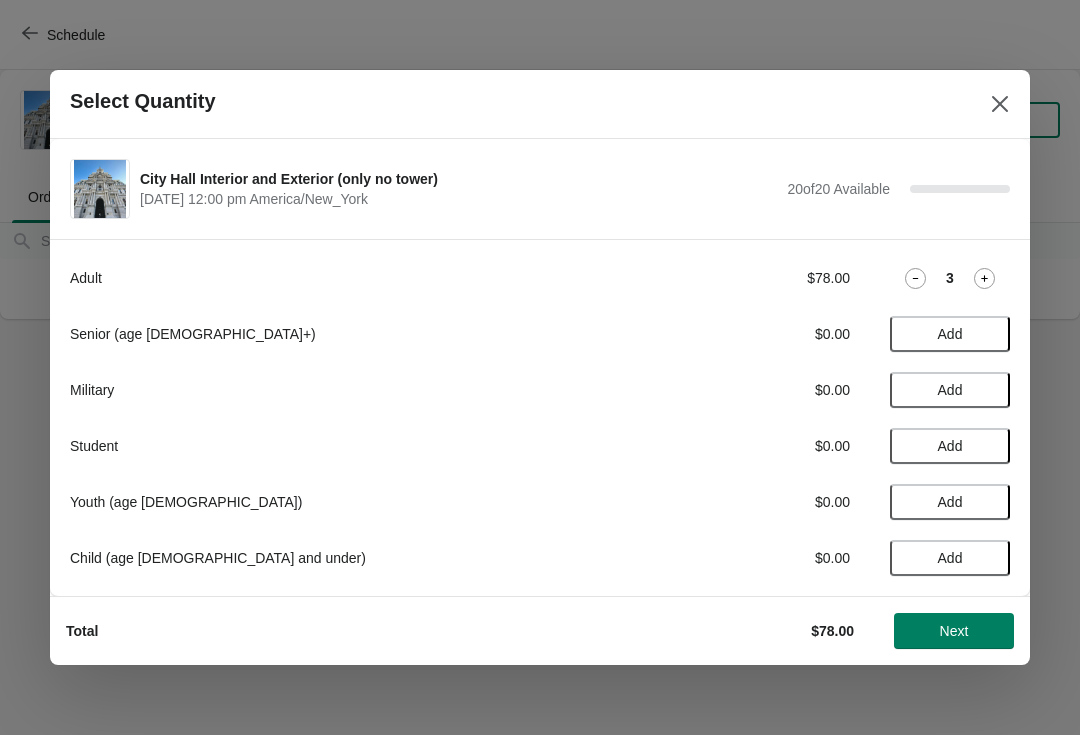 click 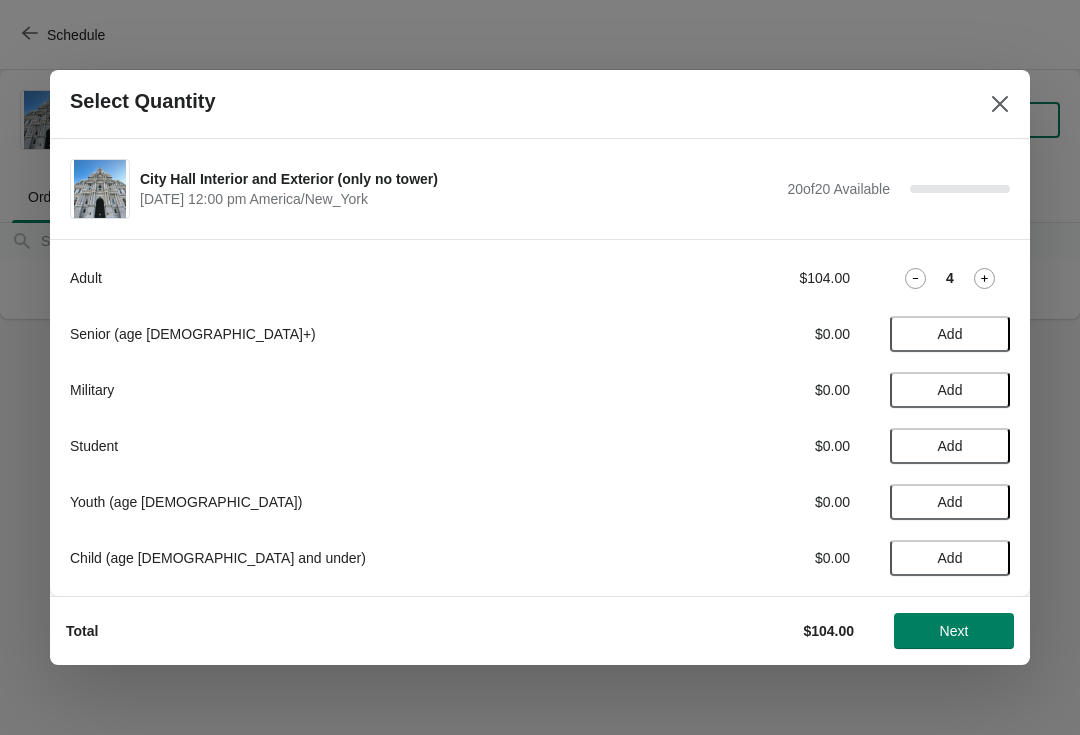 click 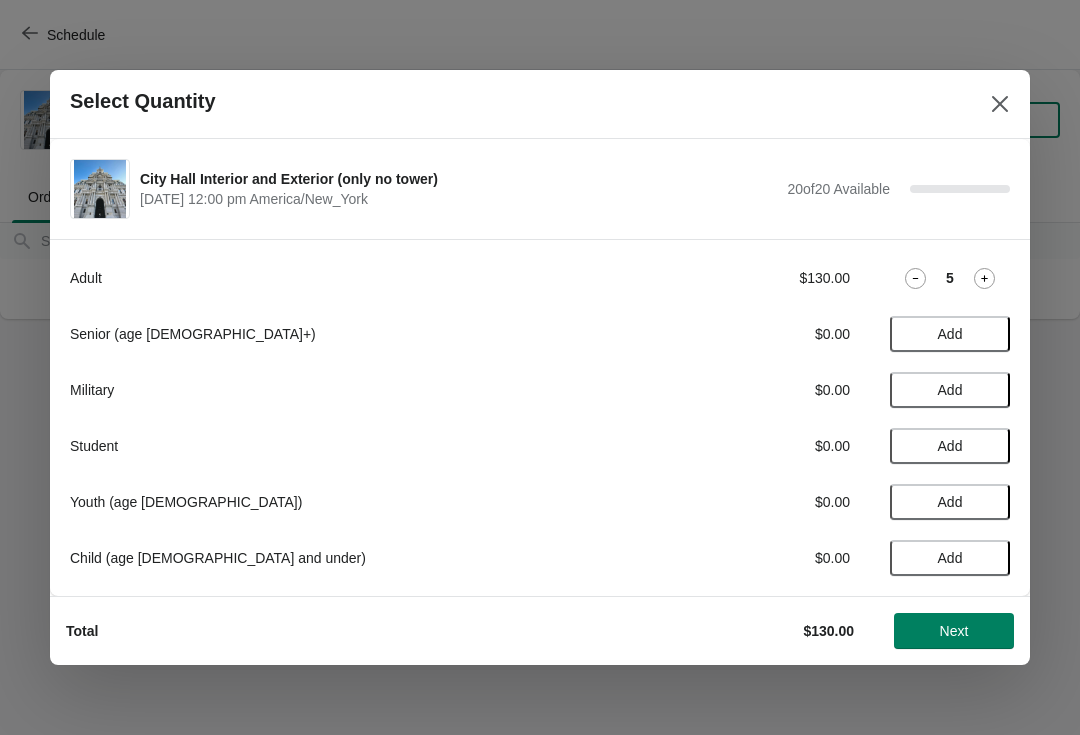 click 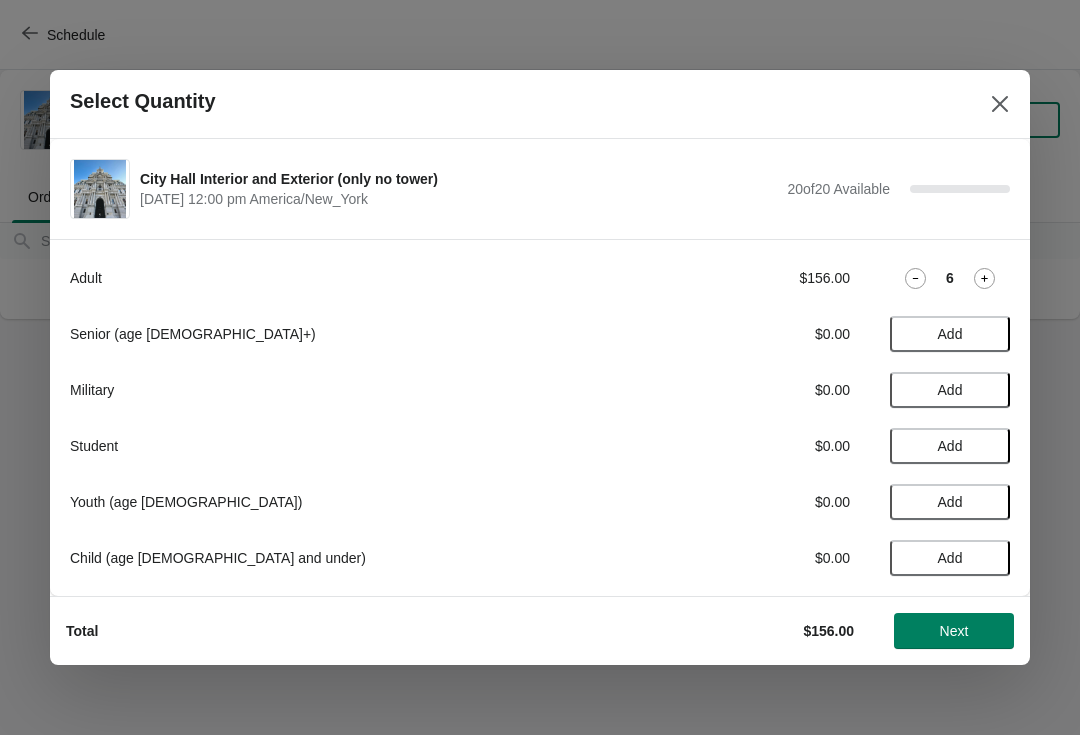click 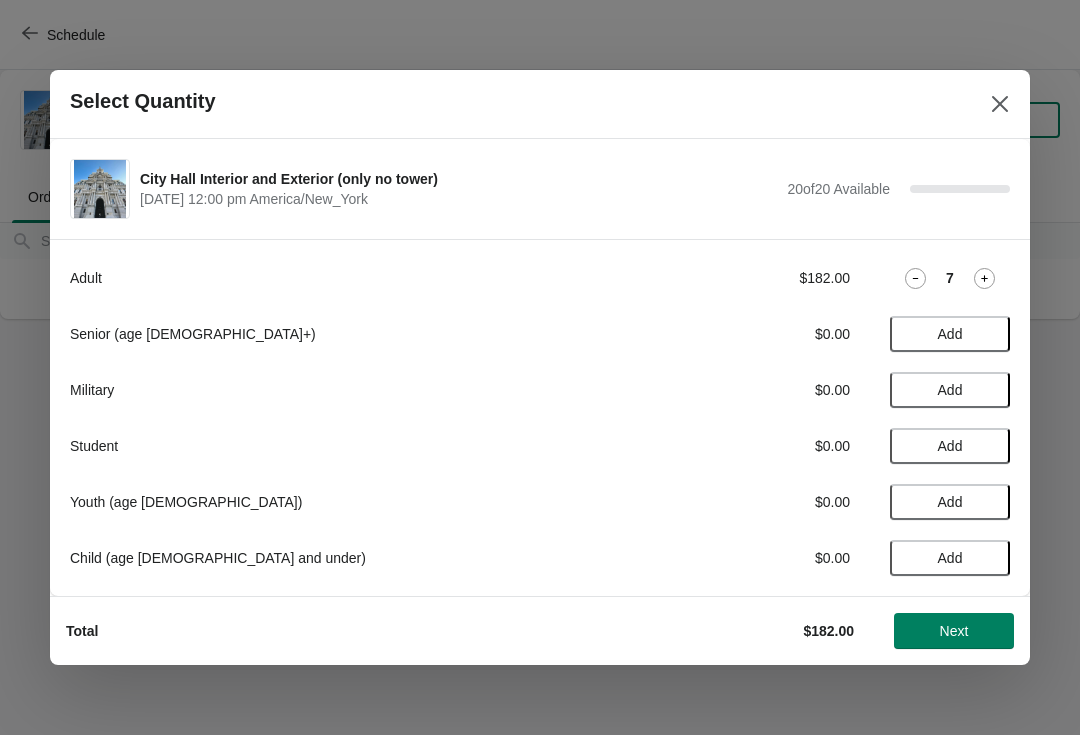 click 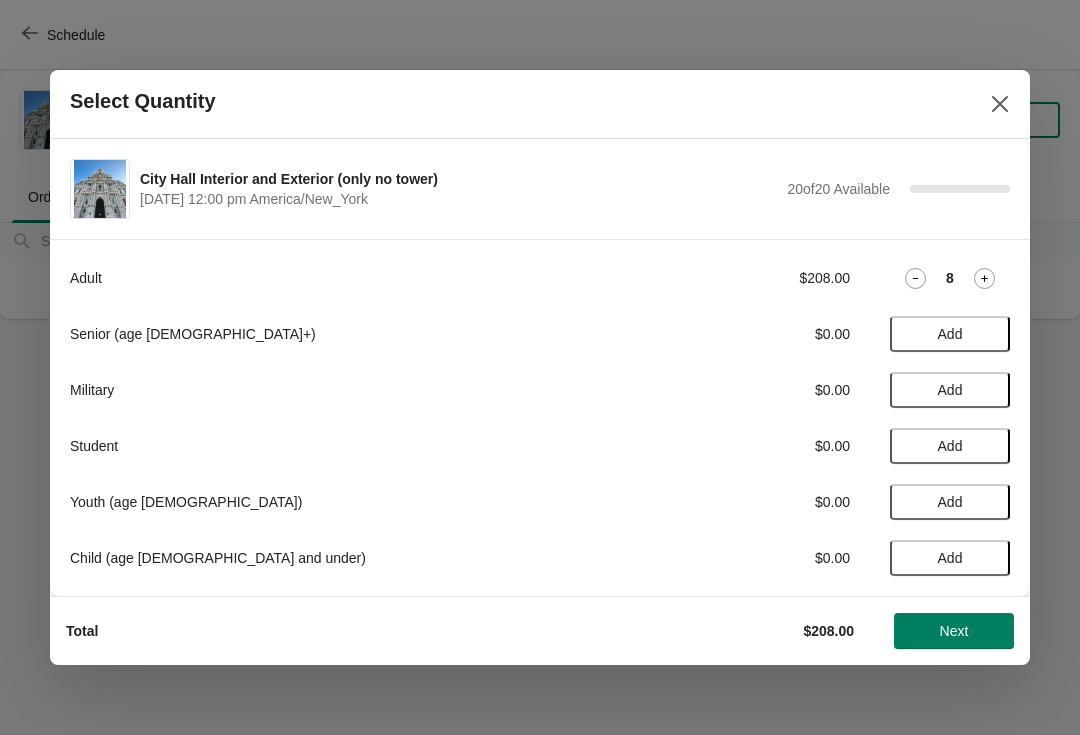 click 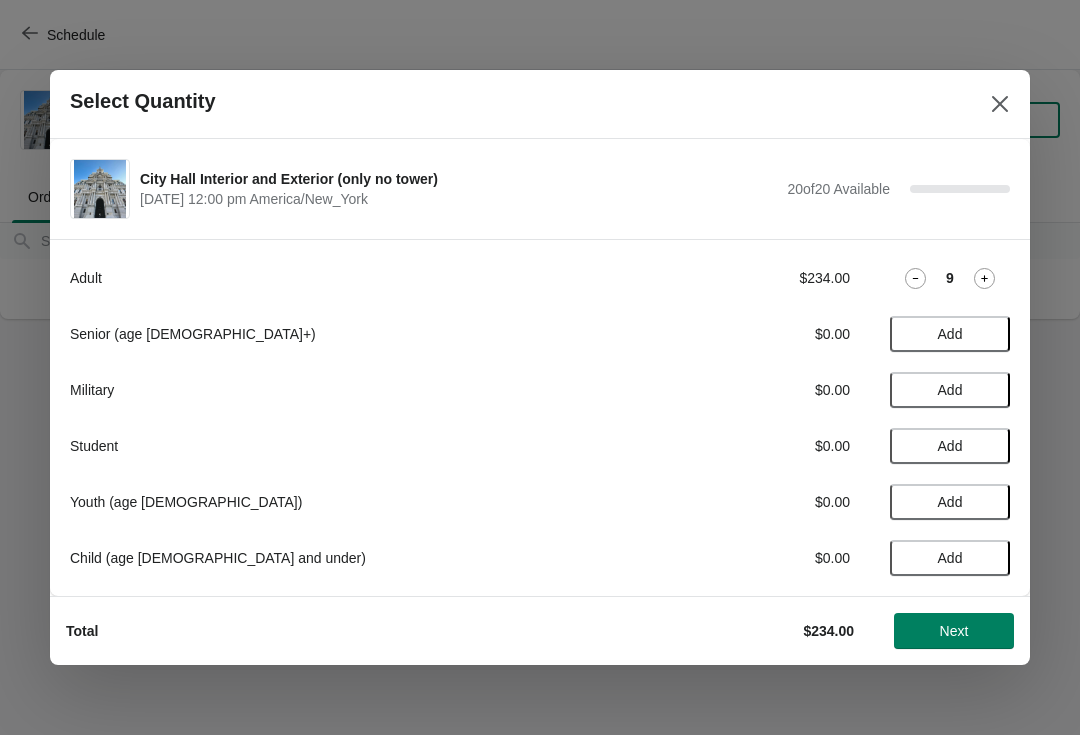 click 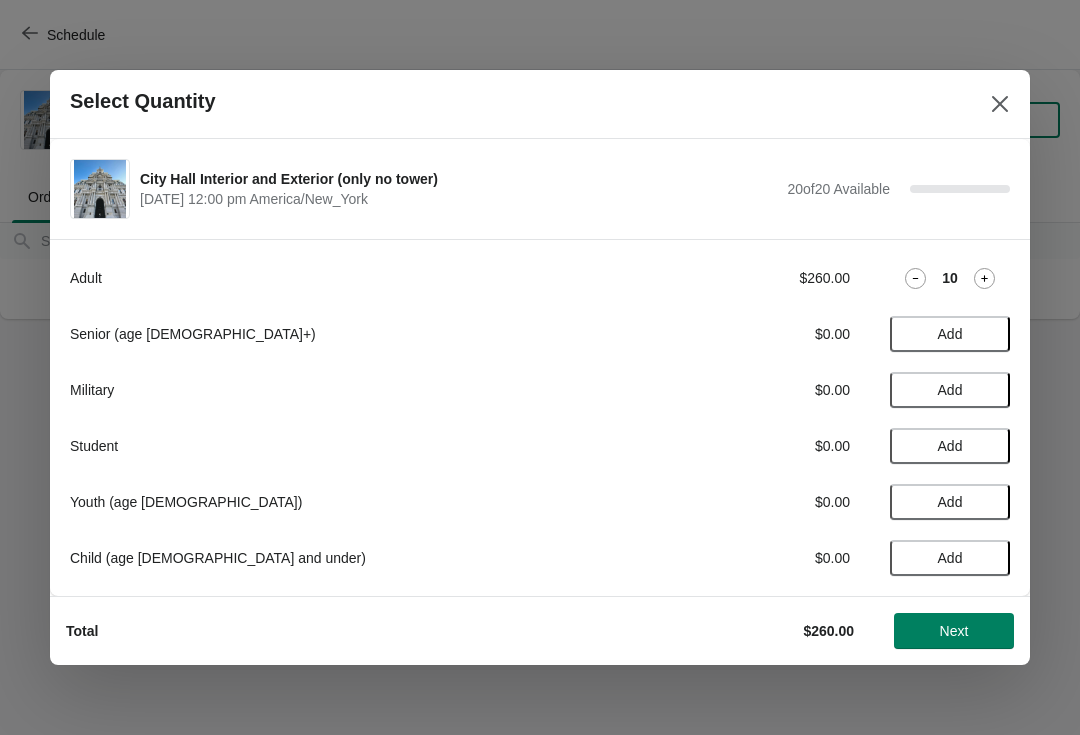click 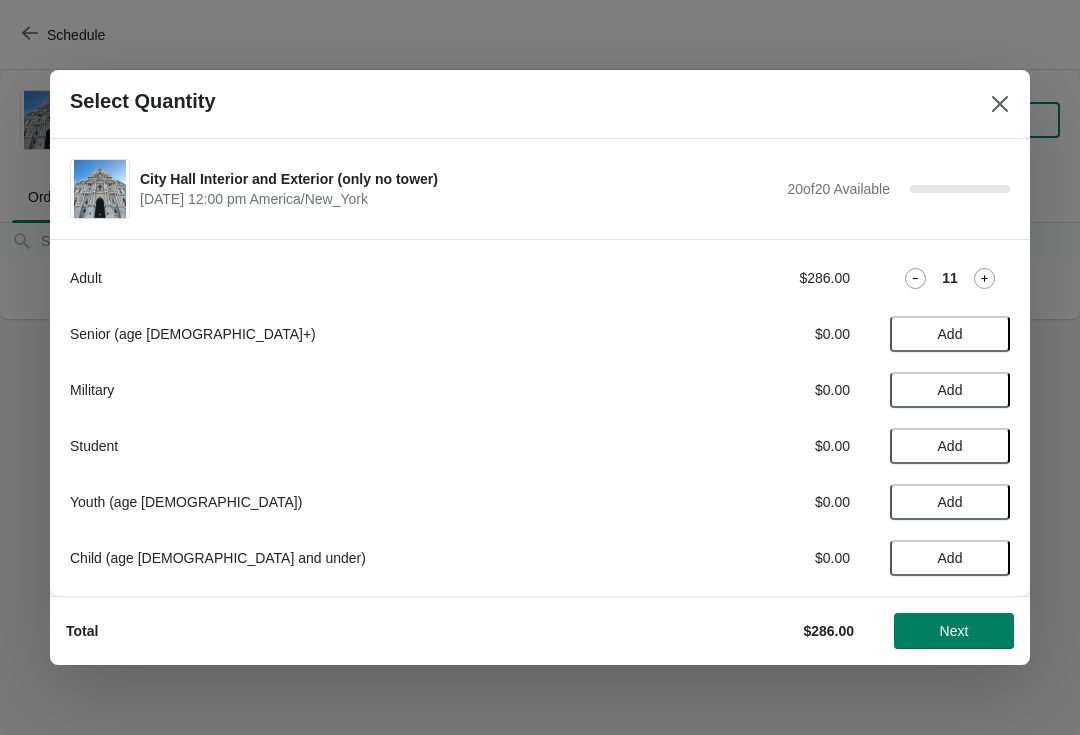 click 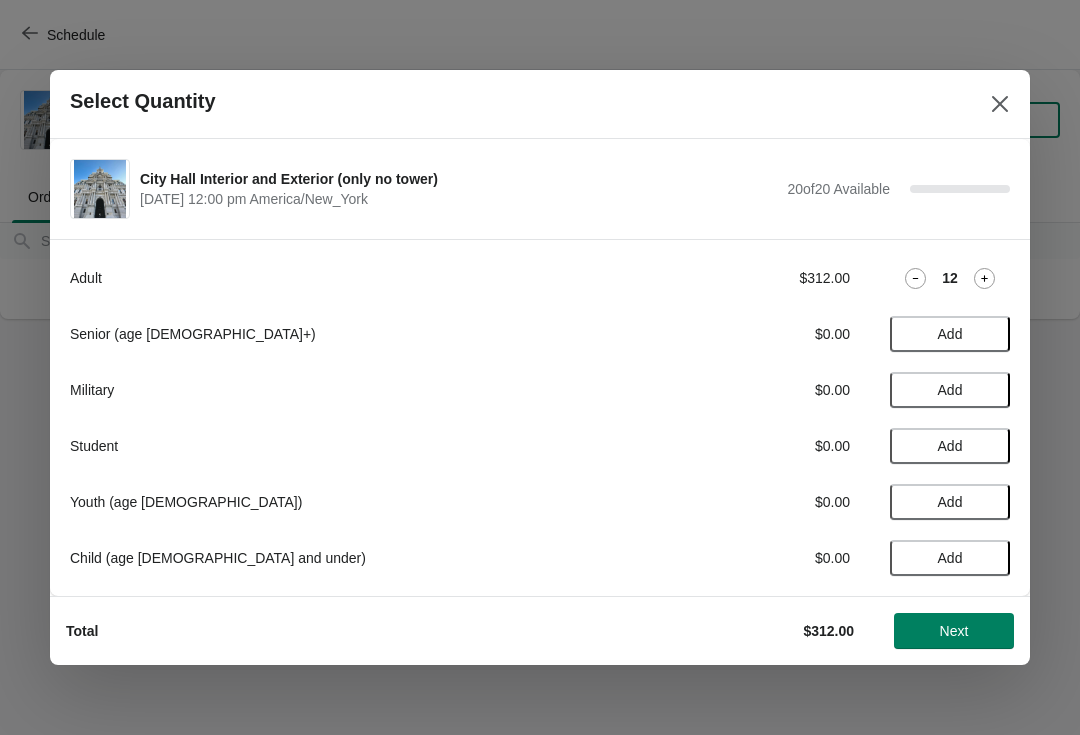 click on "12" at bounding box center [950, 278] 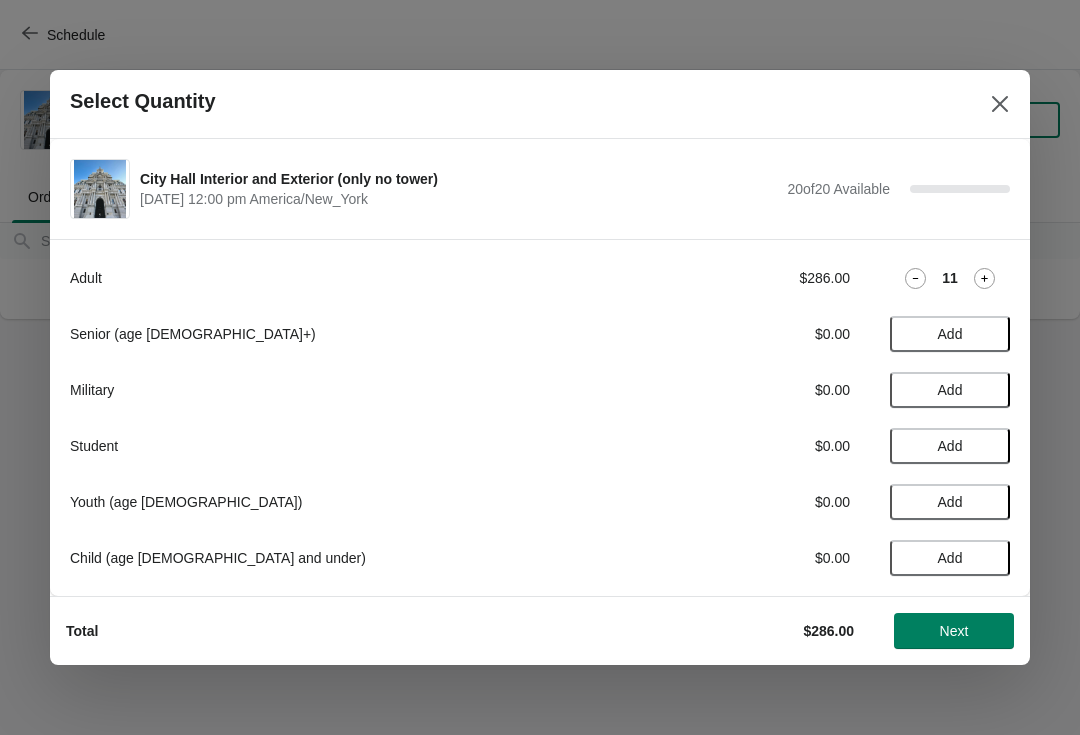 click on "Next" at bounding box center [954, 631] 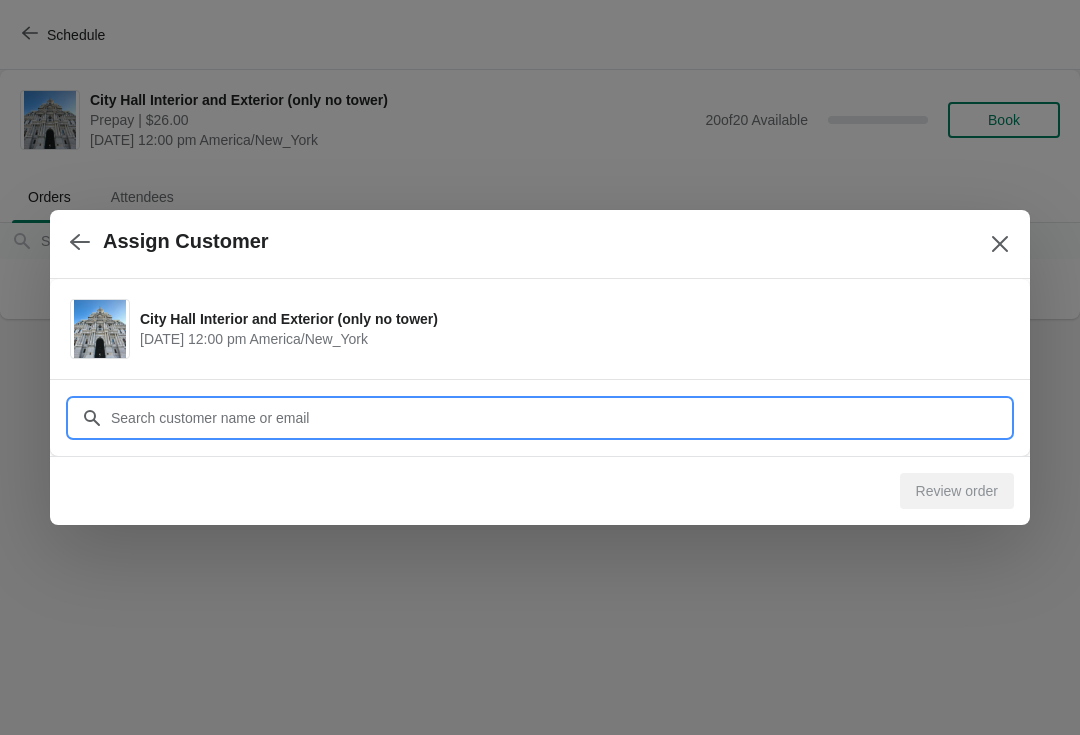 click on "Customer" at bounding box center (560, 418) 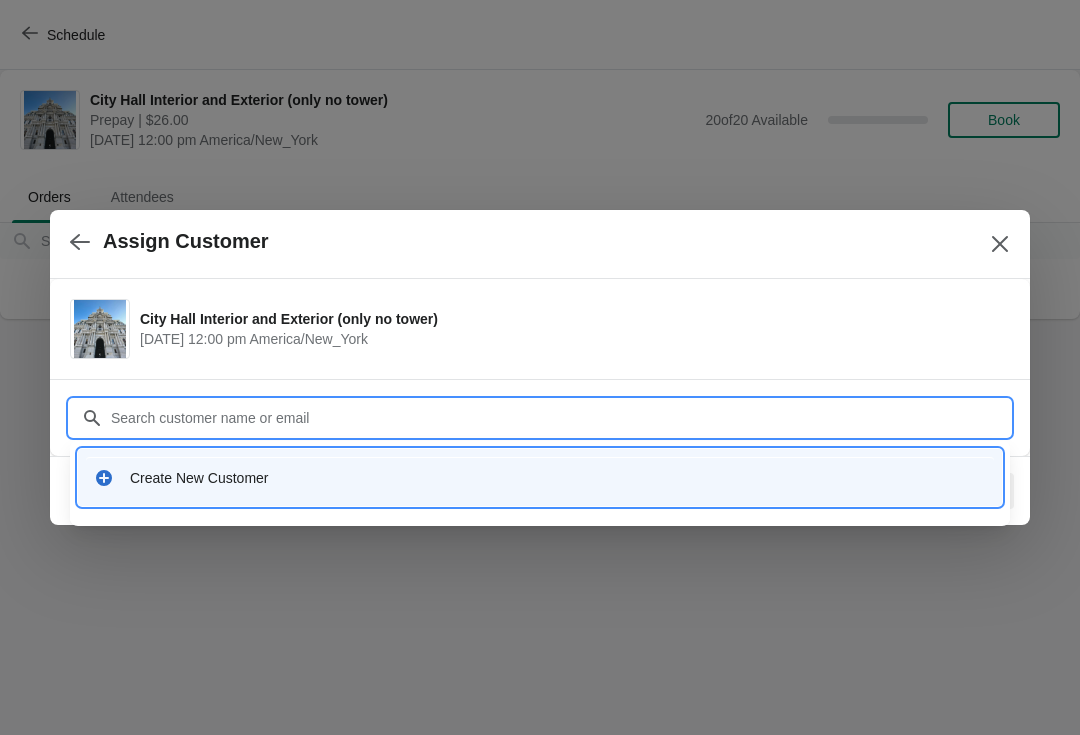 click on "Create New Customer" at bounding box center (558, 478) 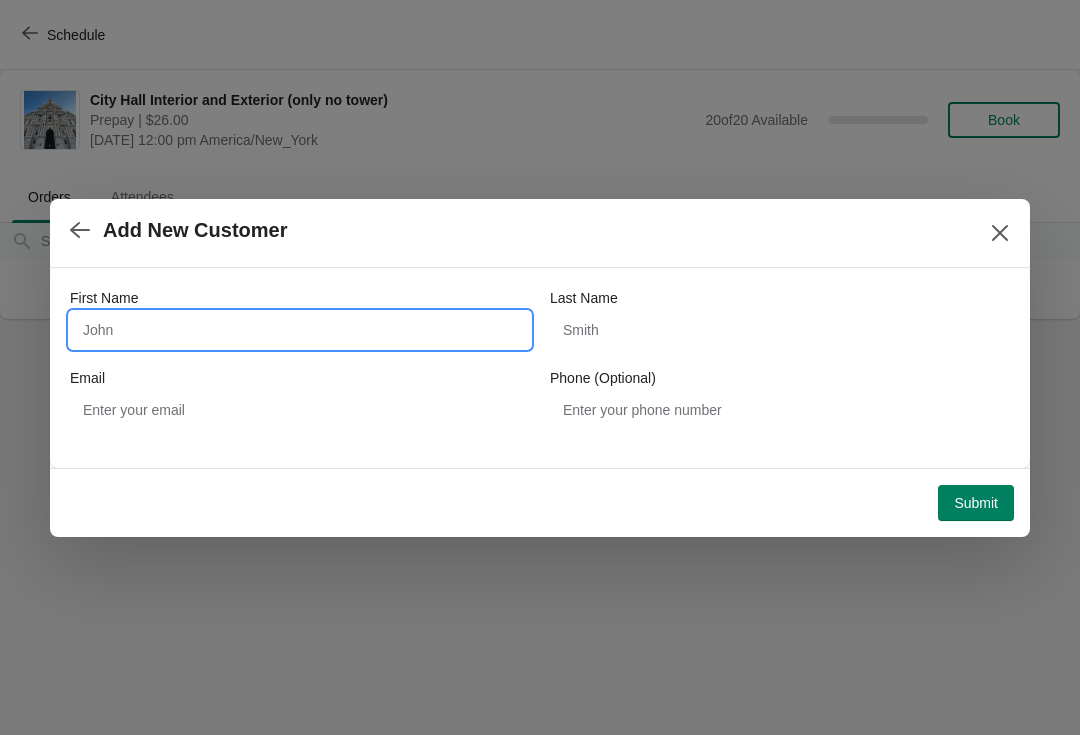 click on "First Name" at bounding box center (300, 330) 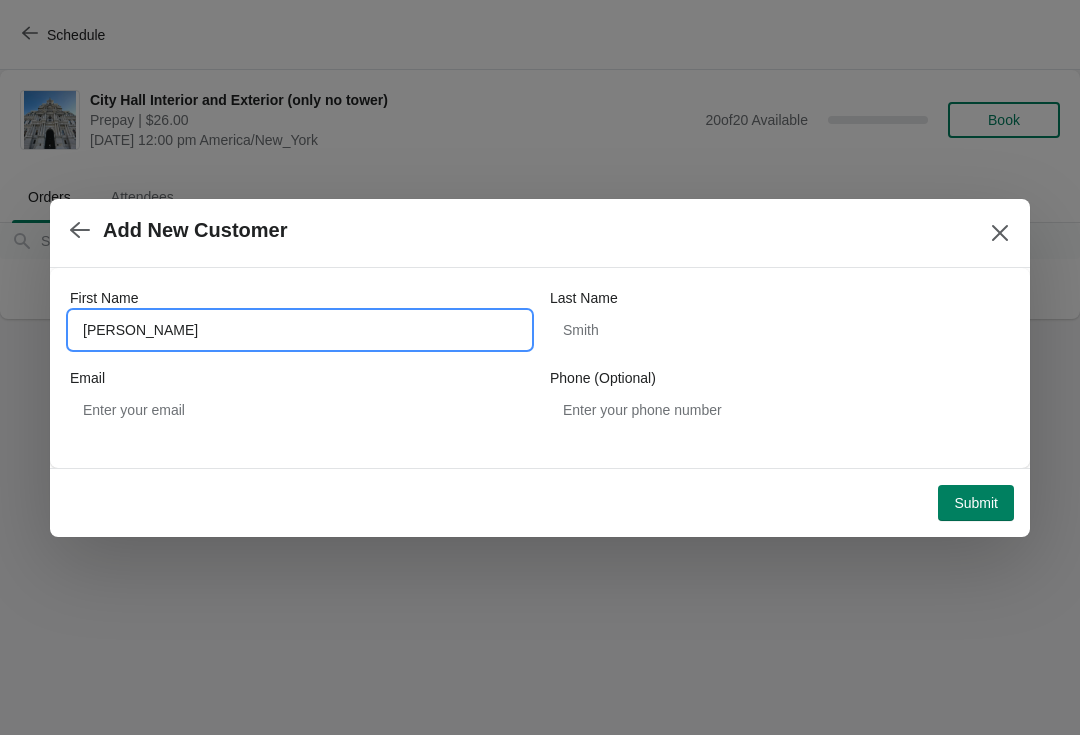type on "Jeff" 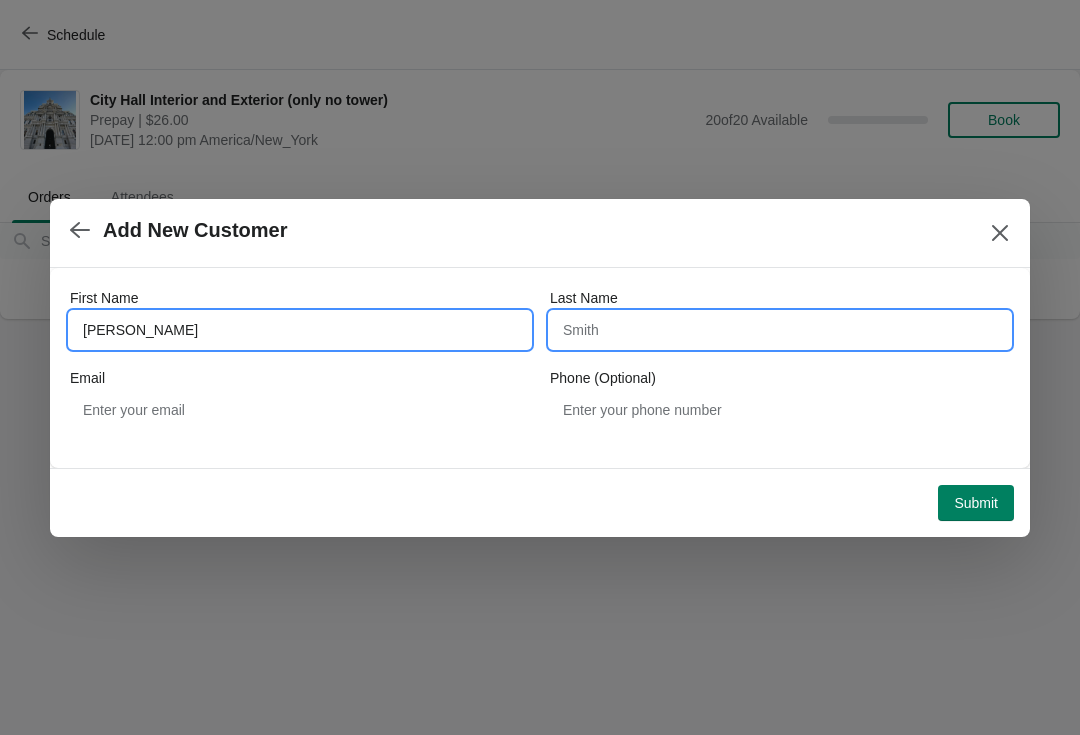 click on "Last Name" at bounding box center (780, 330) 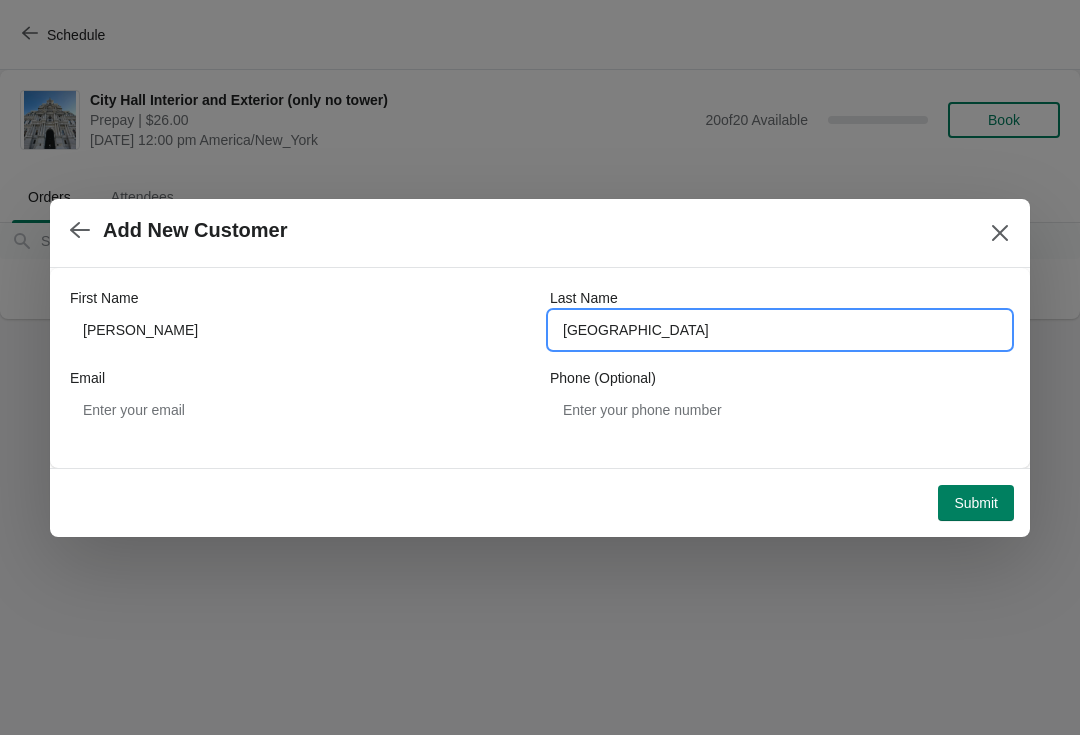 type on "metz" 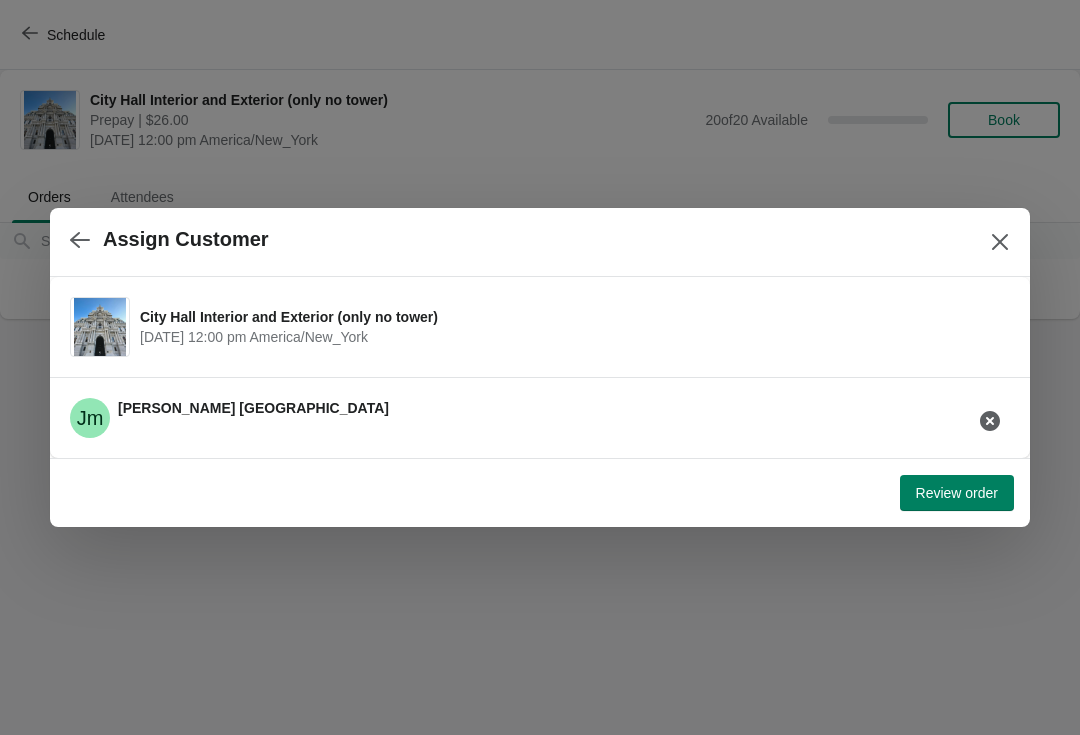 click on "Review order" at bounding box center [957, 493] 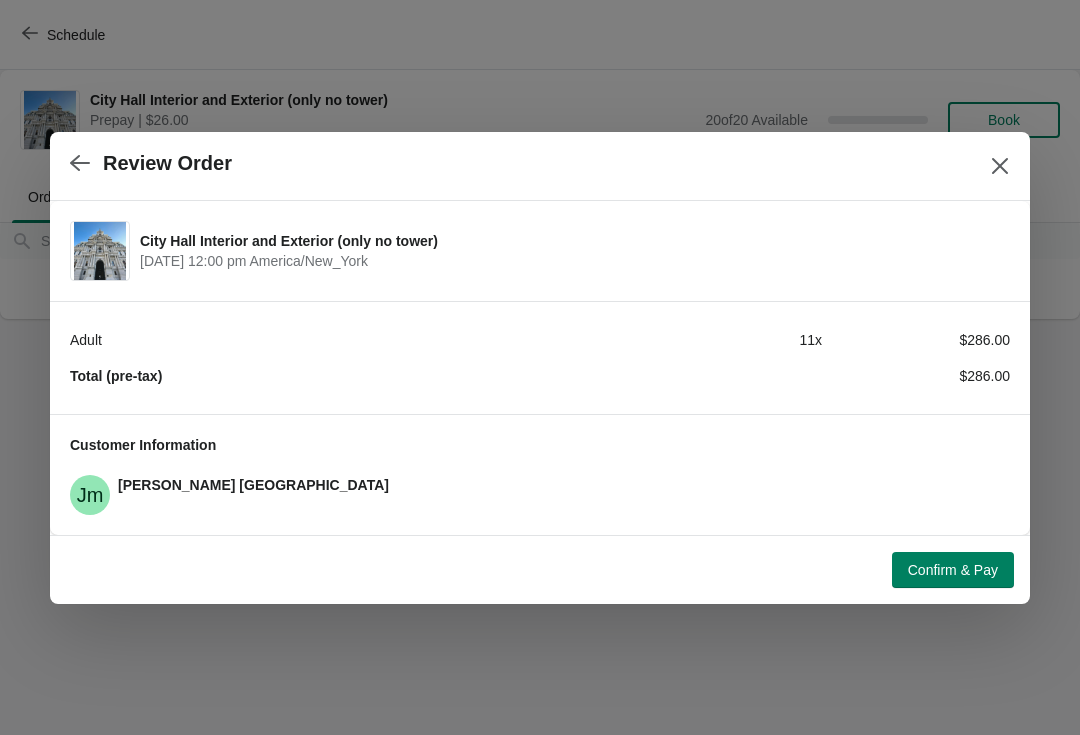 click on "Confirm & Pay" at bounding box center (953, 570) 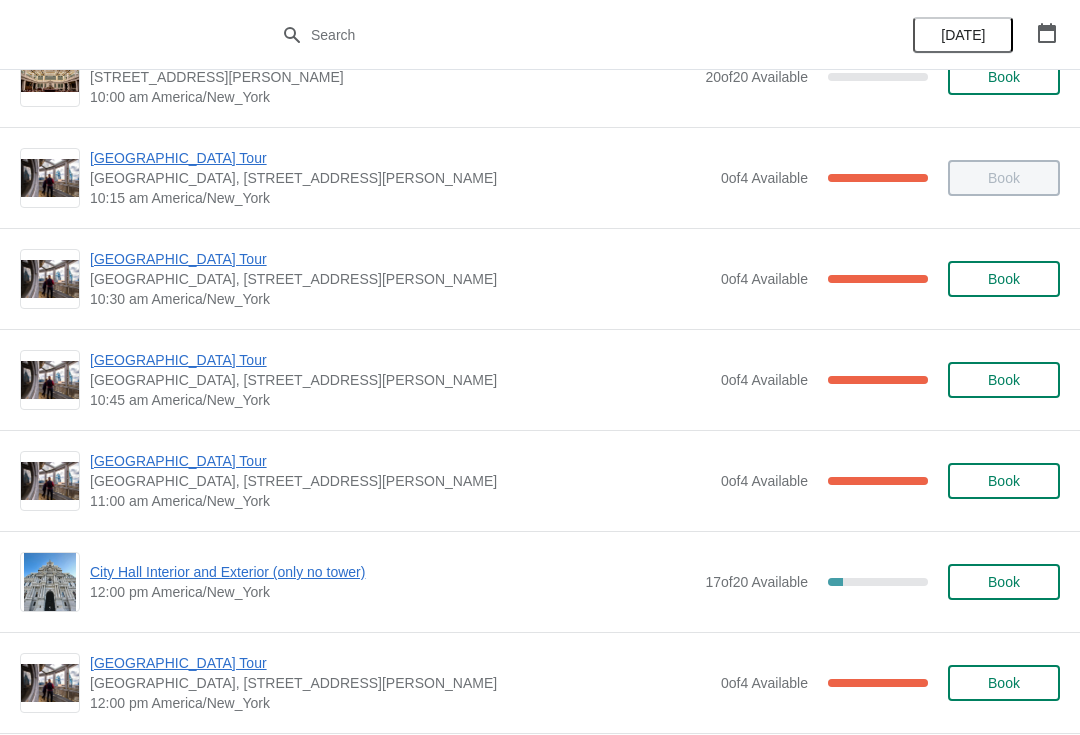 scroll, scrollTop: 364, scrollLeft: 0, axis: vertical 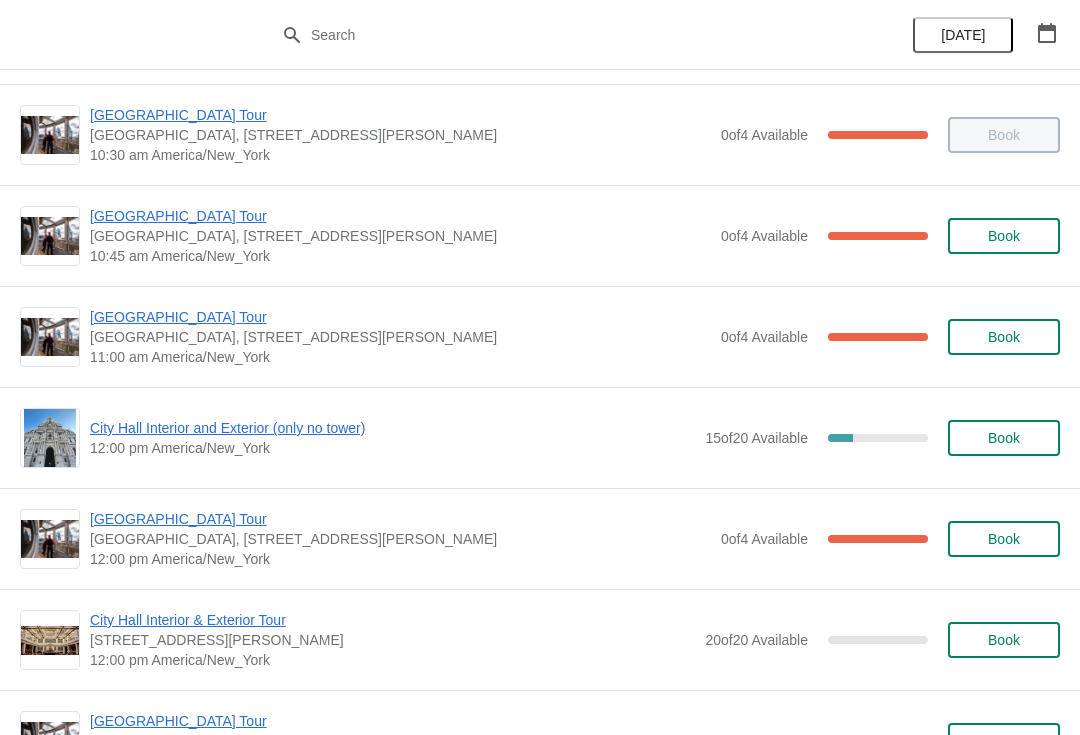 click on "[GEOGRAPHIC_DATA] Tour" at bounding box center (400, 317) 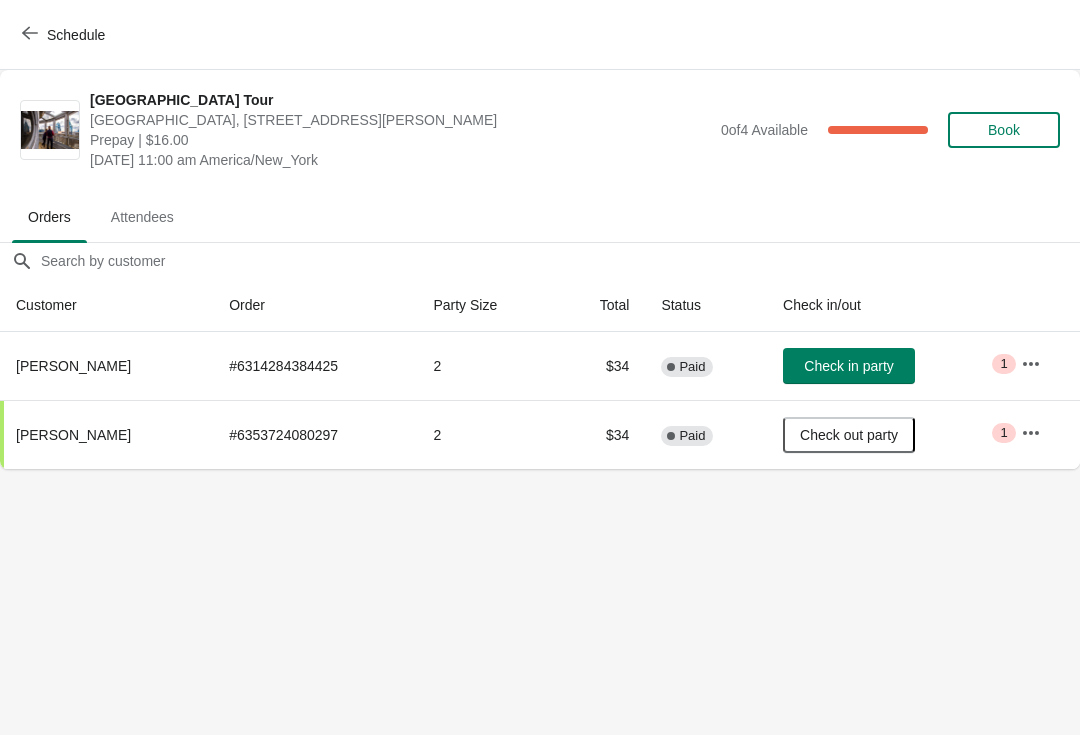 click on "Schedule" at bounding box center [65, 35] 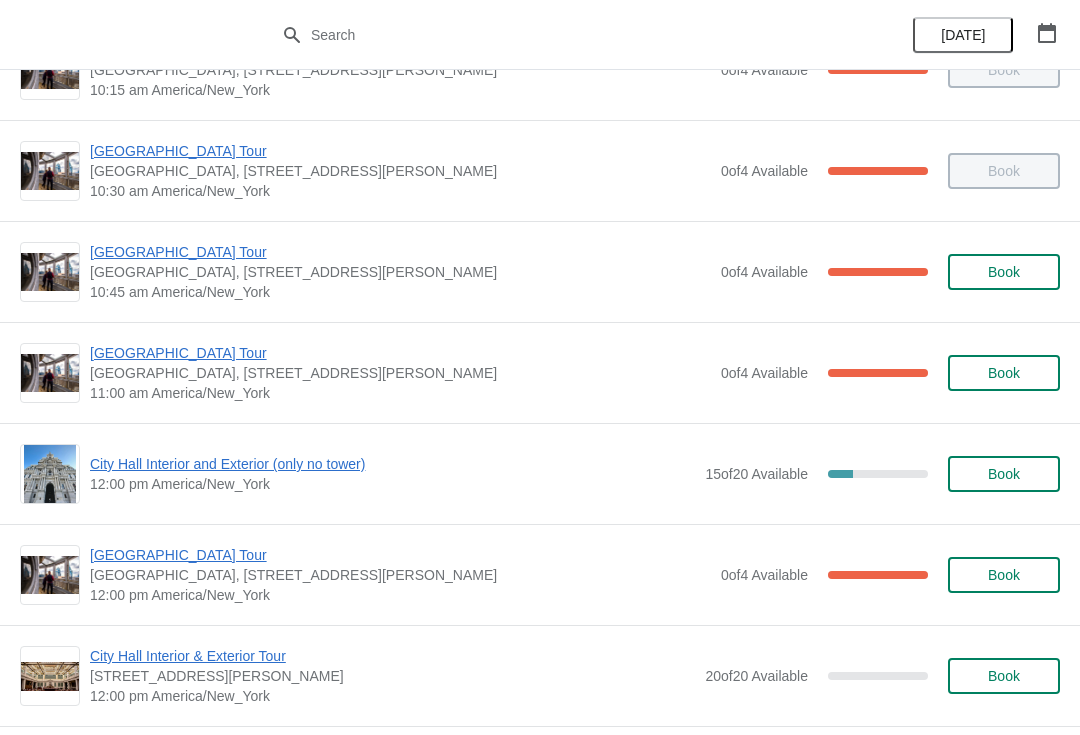 scroll, scrollTop: 472, scrollLeft: 0, axis: vertical 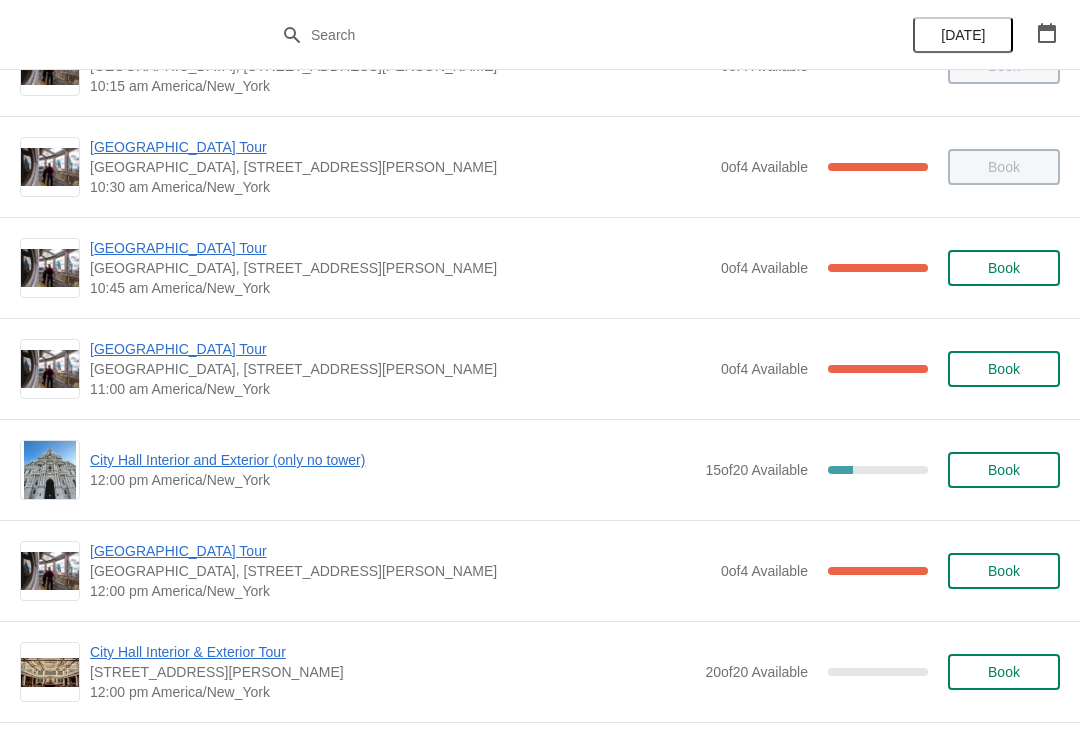 click on "[GEOGRAPHIC_DATA] Tour" at bounding box center [400, 349] 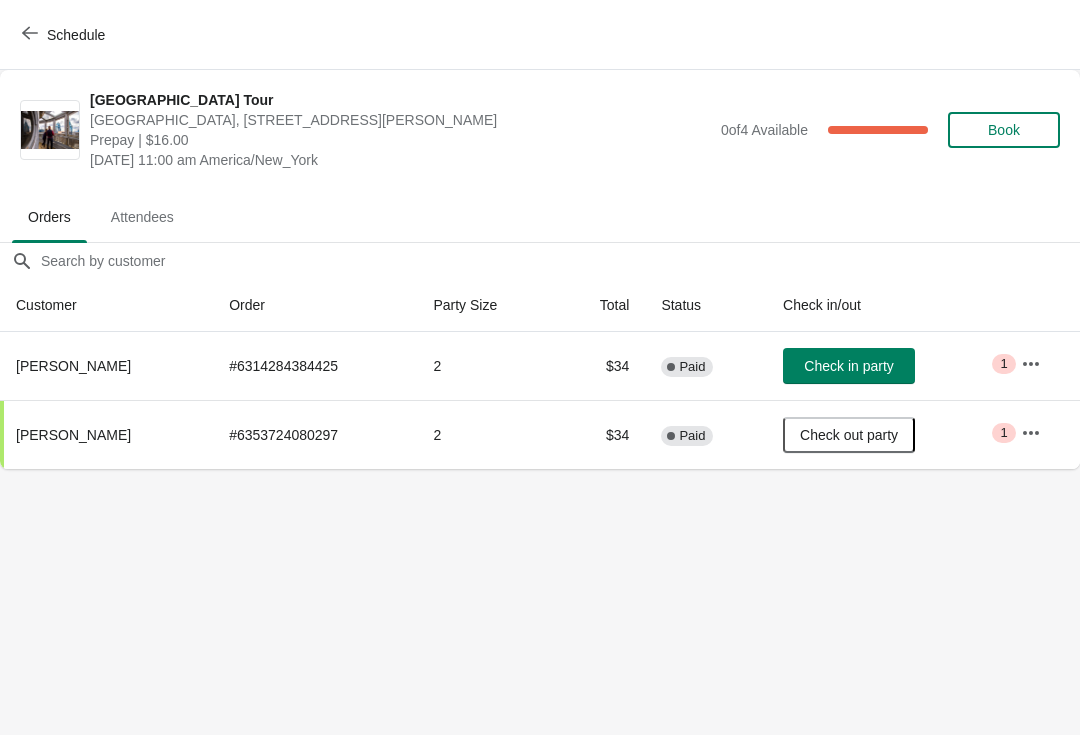 click on "Schedule" at bounding box center [65, 35] 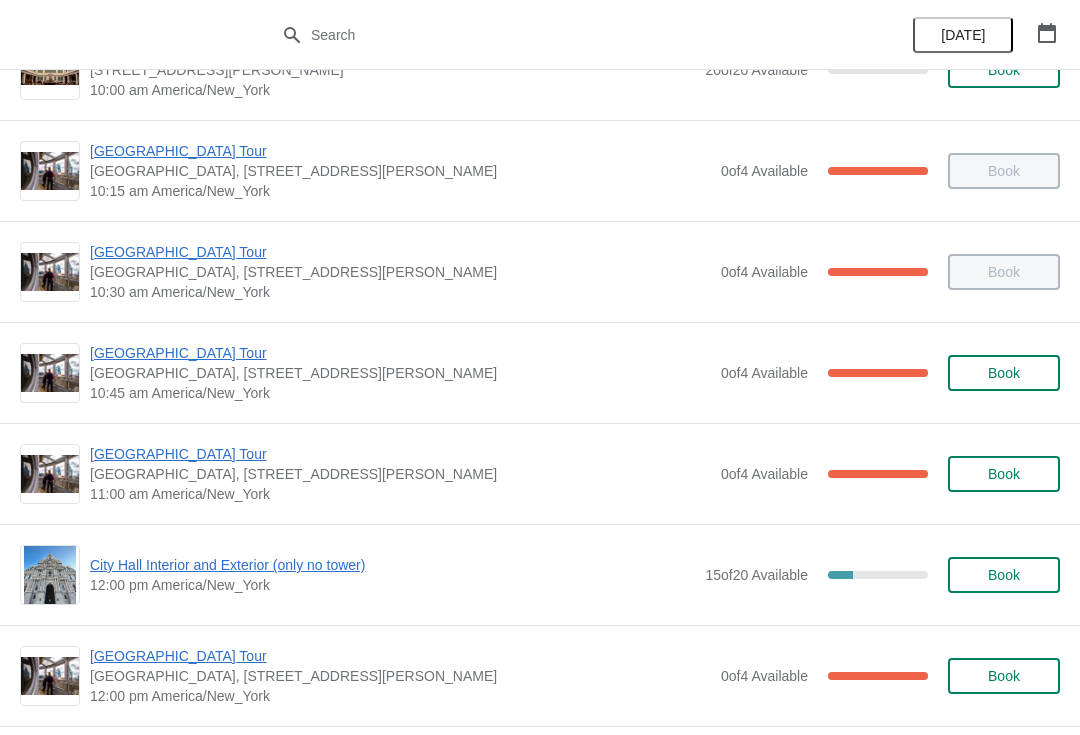 scroll, scrollTop: 361, scrollLeft: 0, axis: vertical 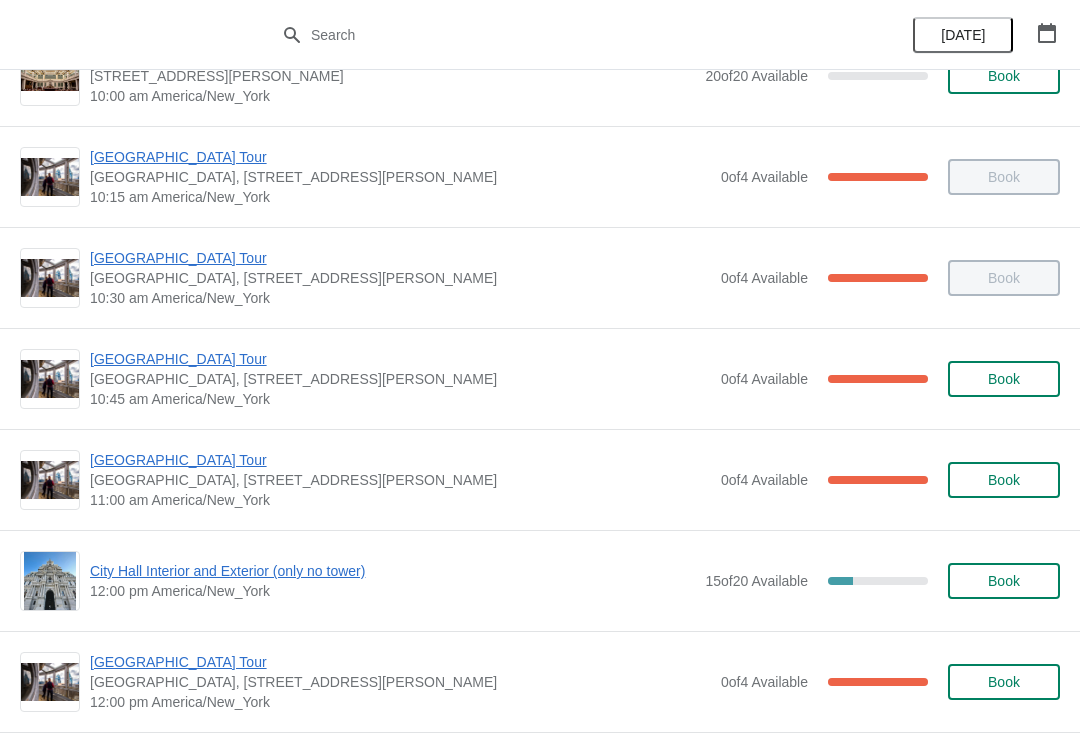 click on "[GEOGRAPHIC_DATA] Tour" at bounding box center [400, 359] 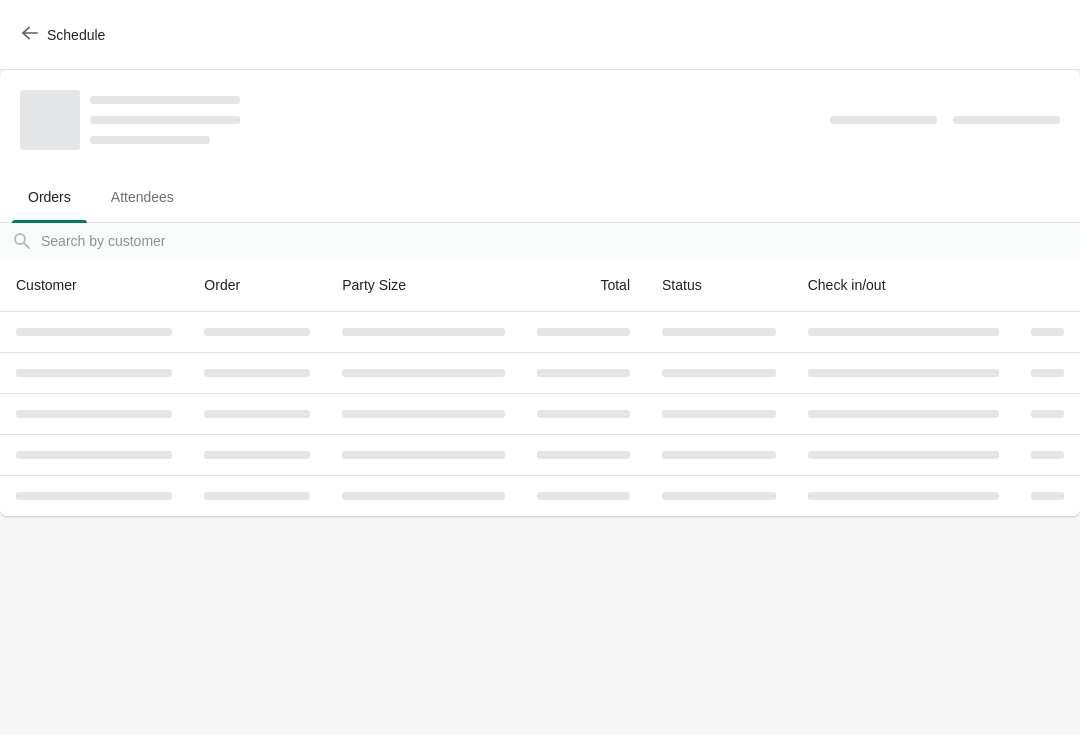 scroll, scrollTop: 0, scrollLeft: 0, axis: both 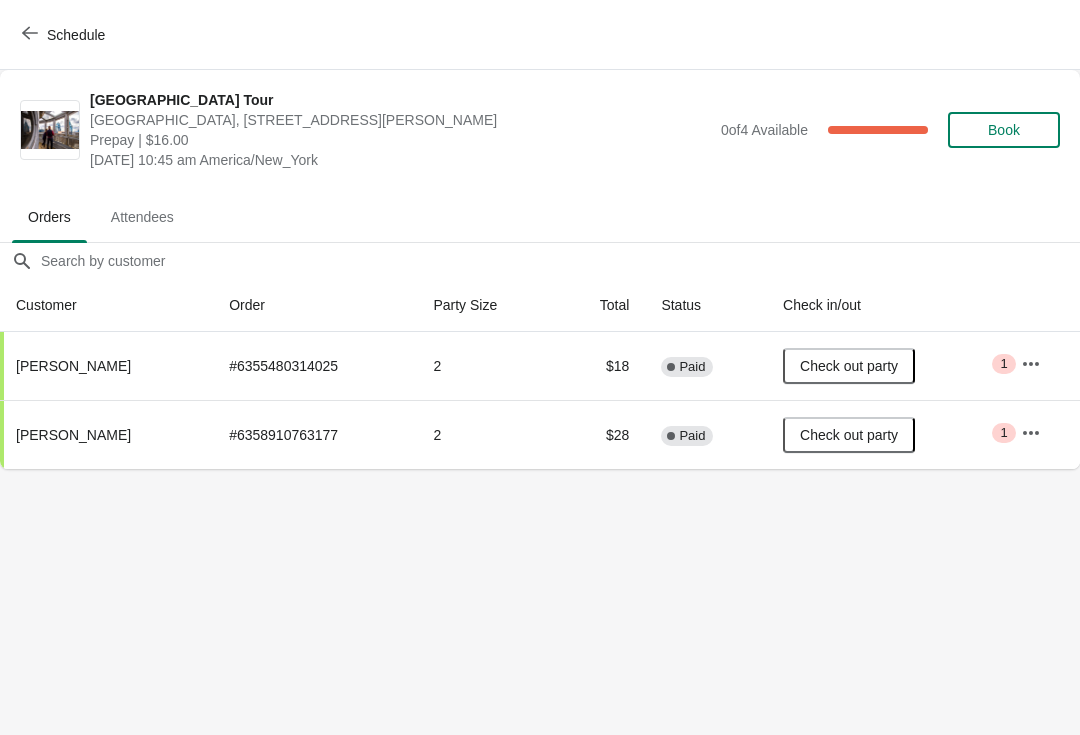 click on "Schedule" at bounding box center (65, 35) 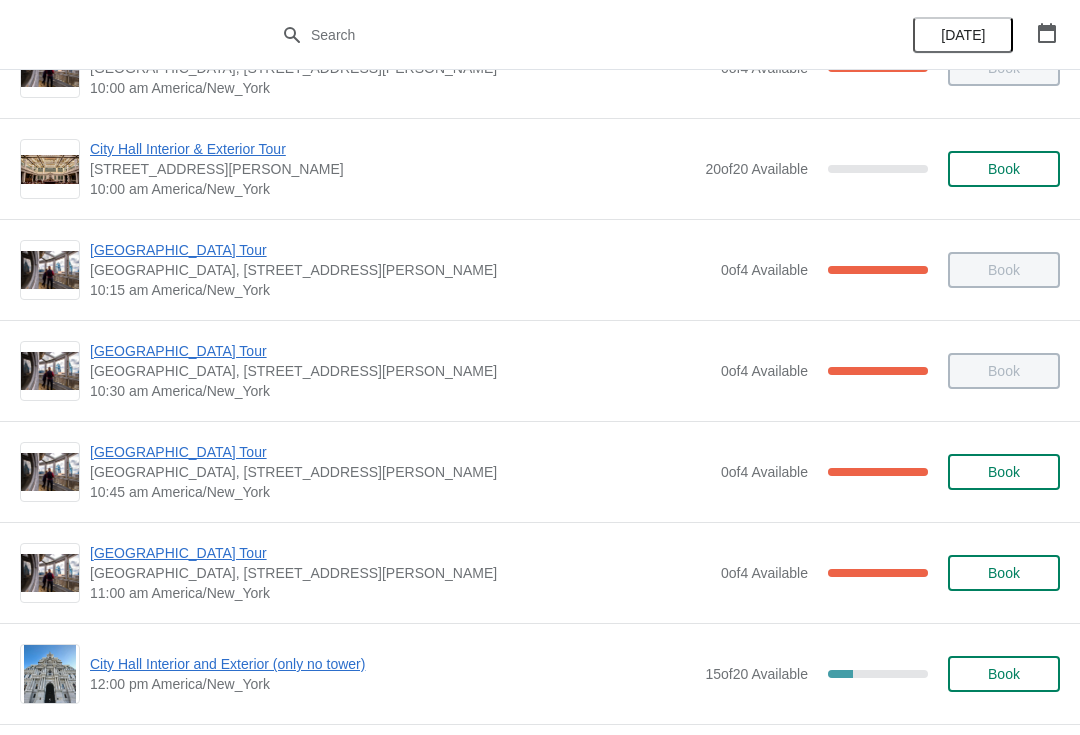 scroll, scrollTop: 266, scrollLeft: 0, axis: vertical 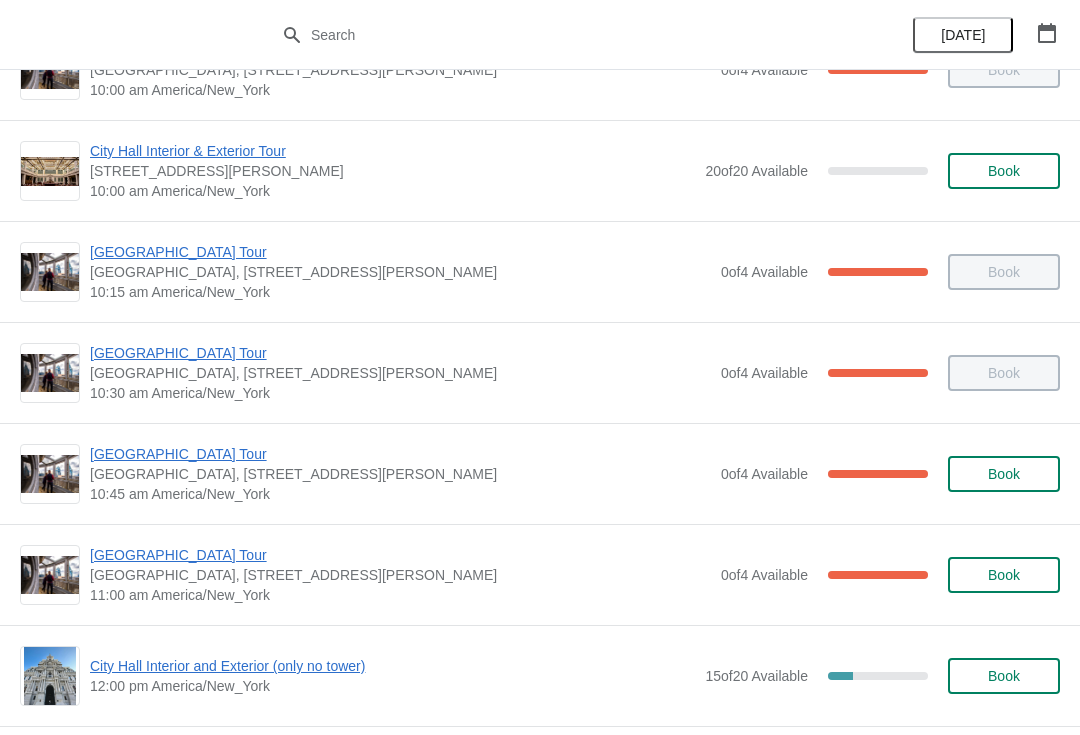 click on "[GEOGRAPHIC_DATA] Tour" at bounding box center [400, 555] 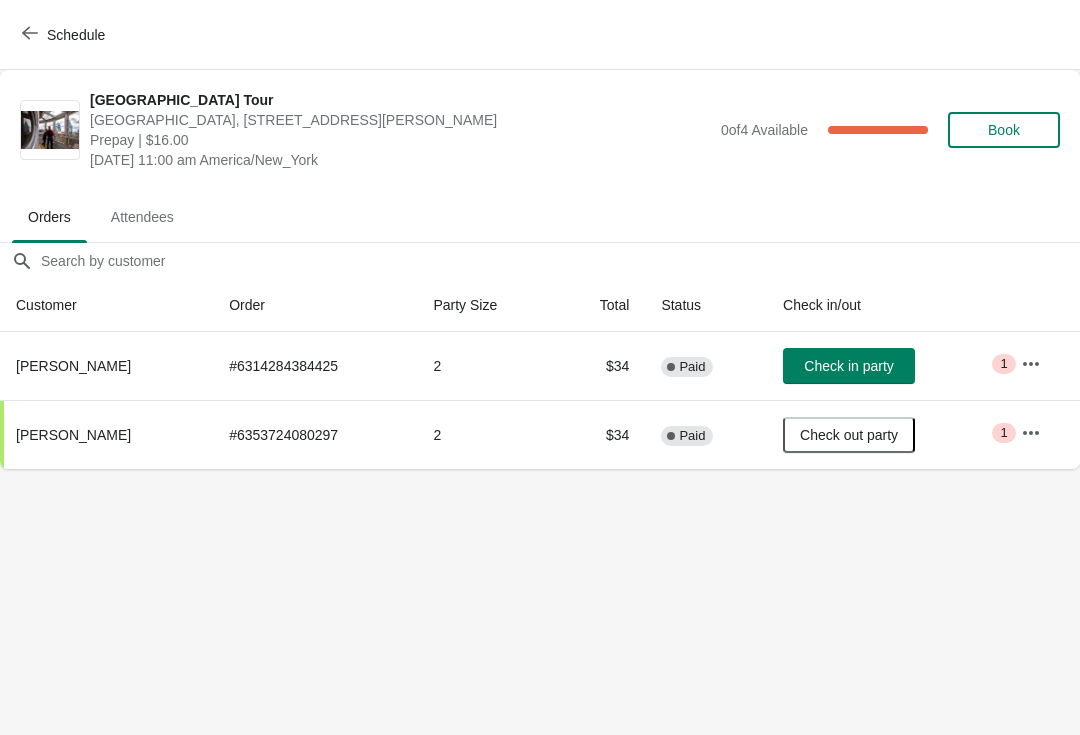 scroll, scrollTop: 0, scrollLeft: 0, axis: both 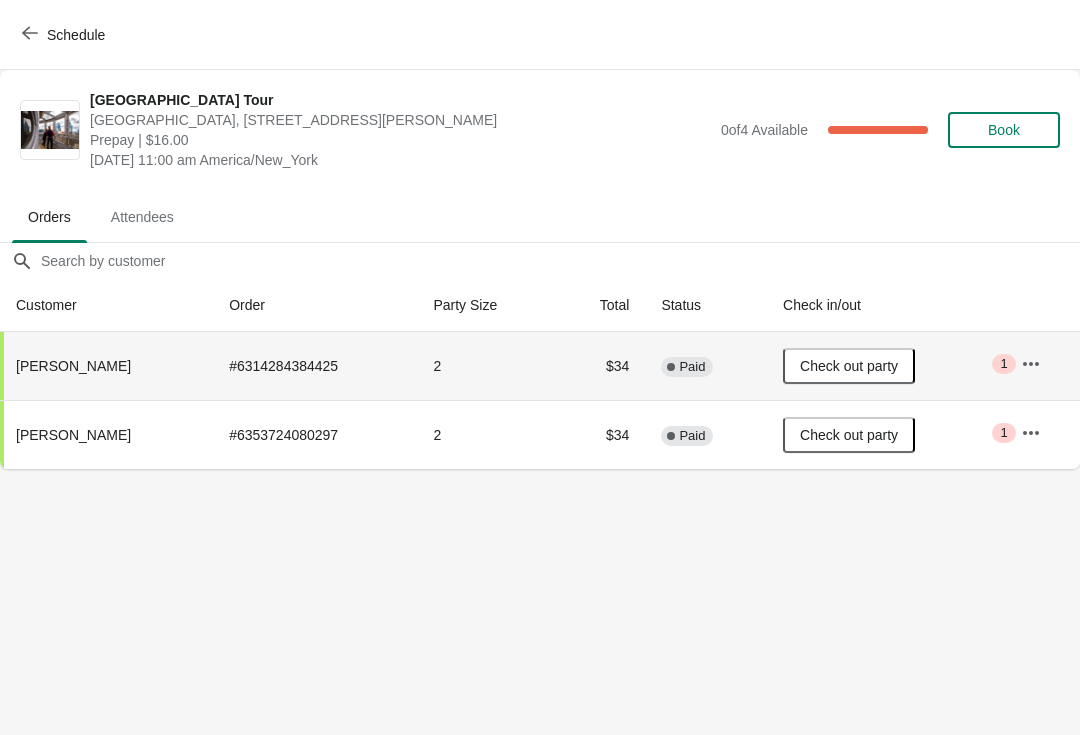 click on "Schedule" at bounding box center (65, 35) 